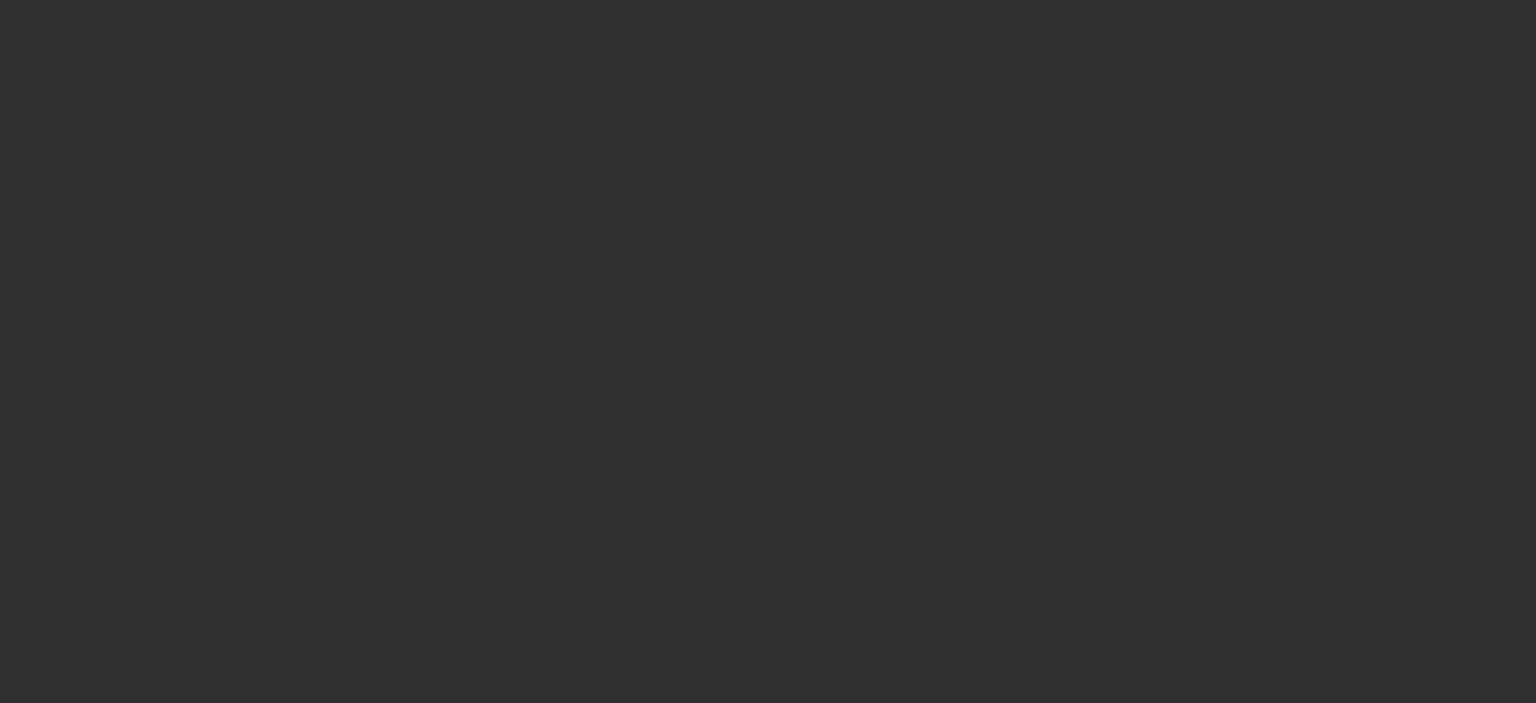 scroll, scrollTop: 0, scrollLeft: 0, axis: both 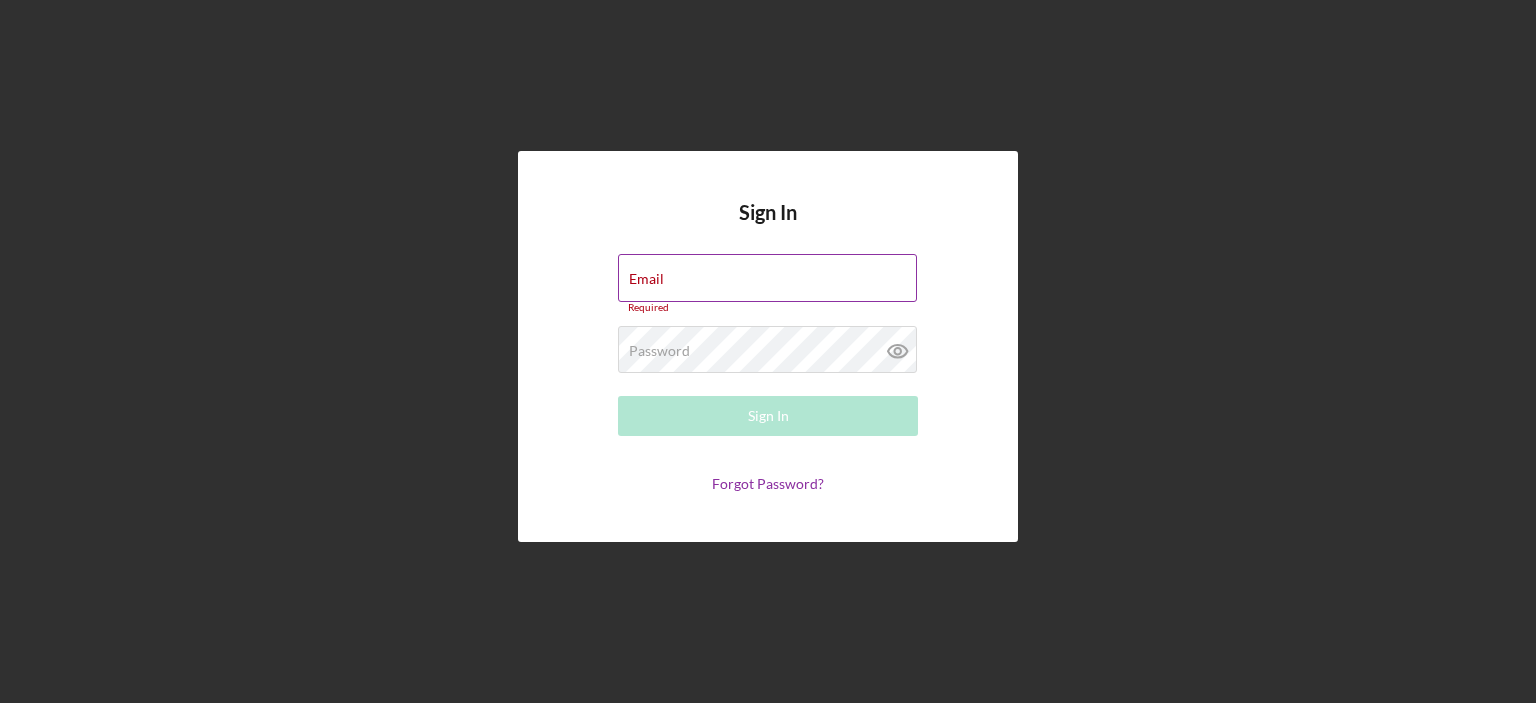 click on "Email Required" at bounding box center [768, 284] 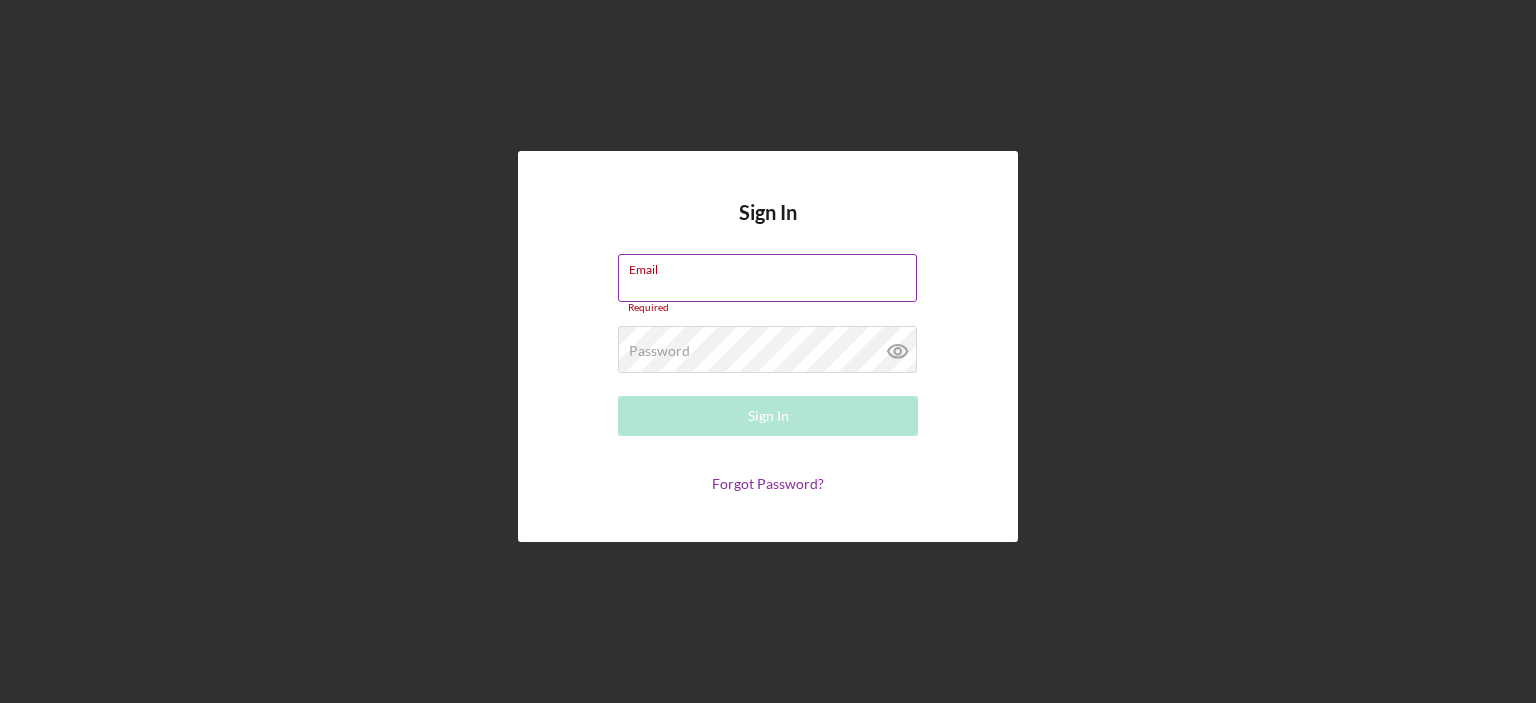 click on "Email" at bounding box center (767, 278) 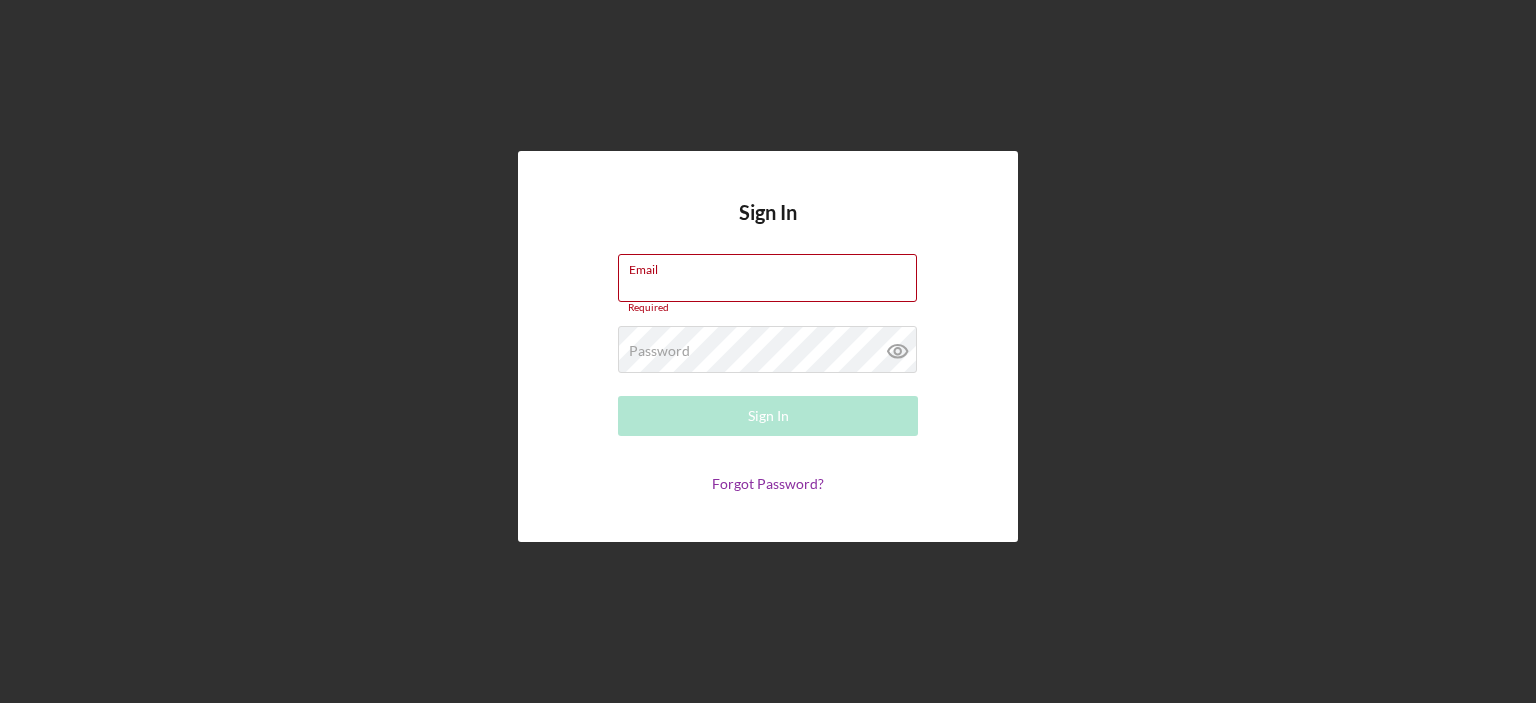 type on "[EMAIL]" 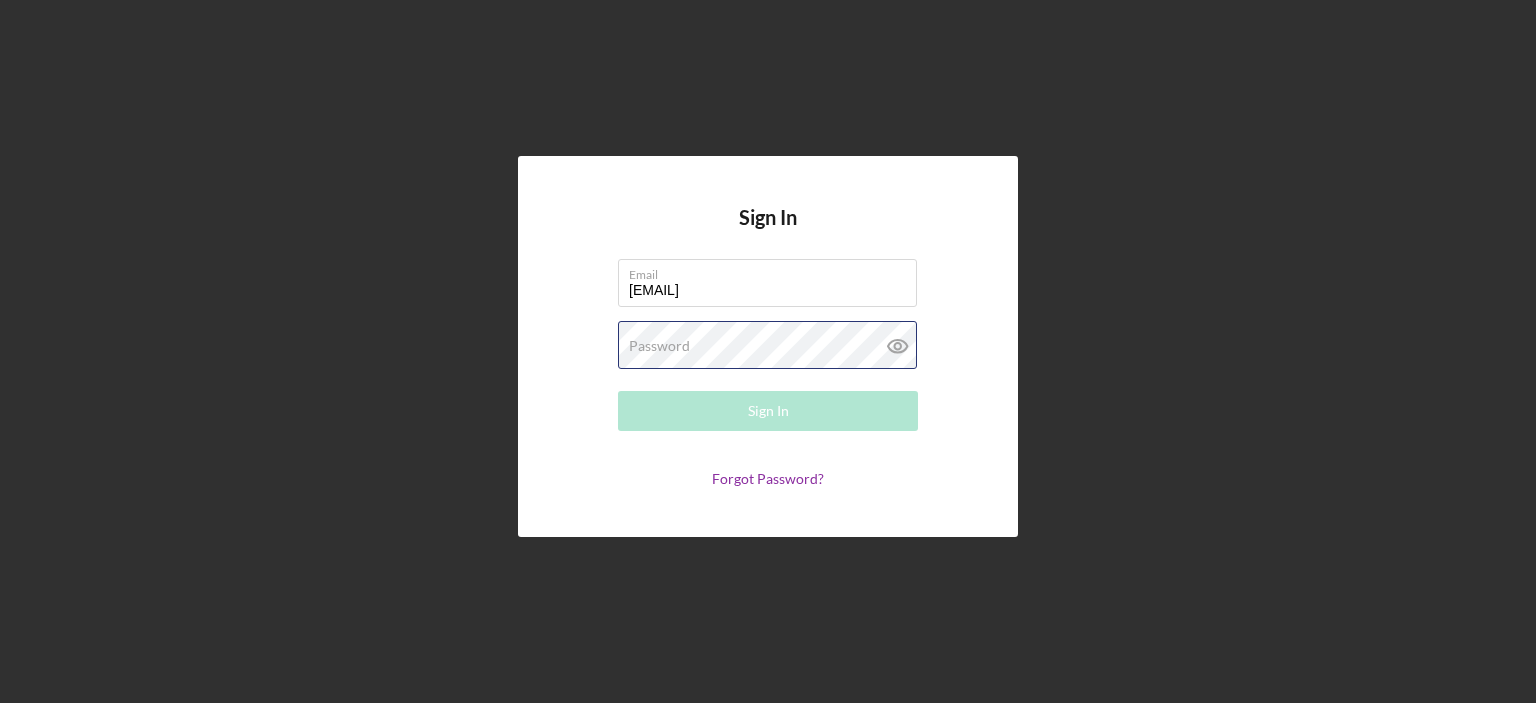 click on "Password Required" at bounding box center [768, 346] 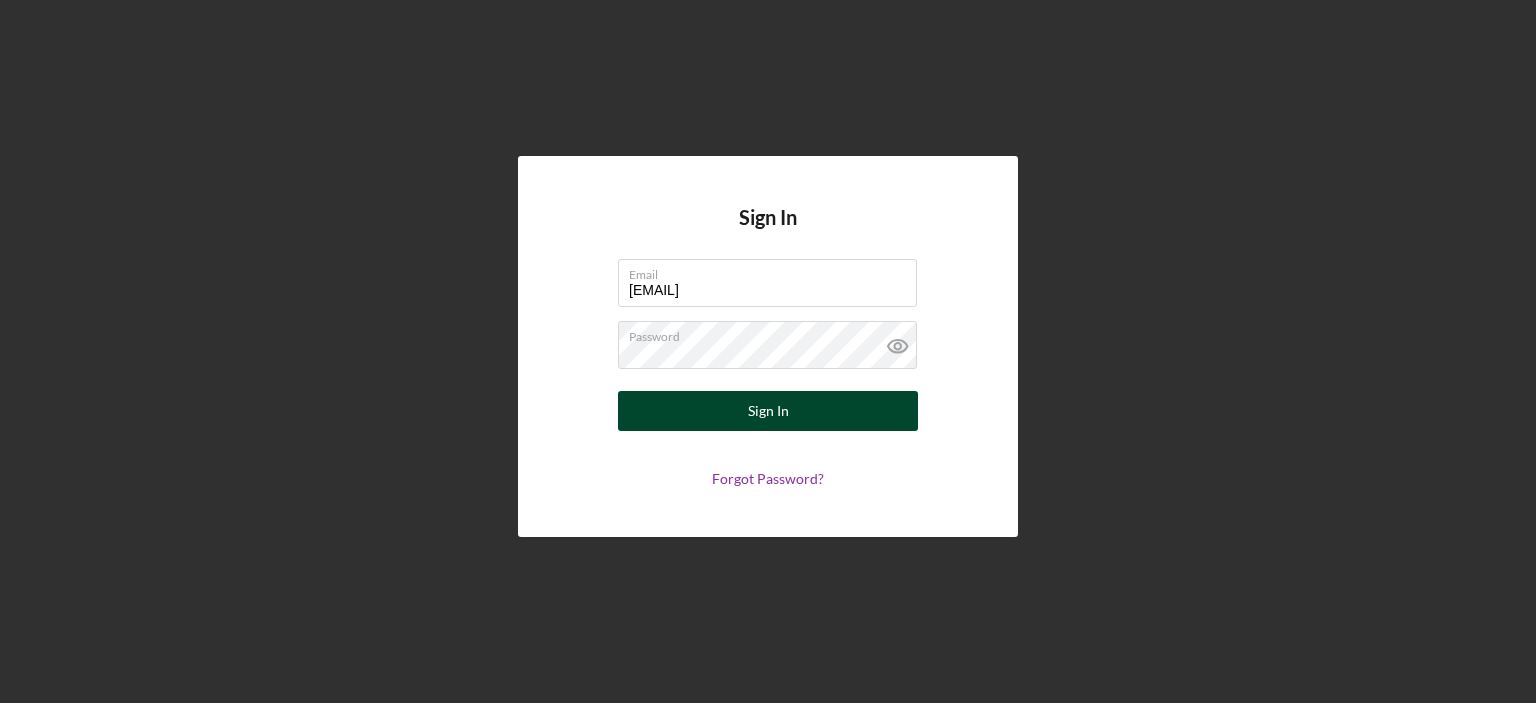 click on "Sign In" at bounding box center (768, 411) 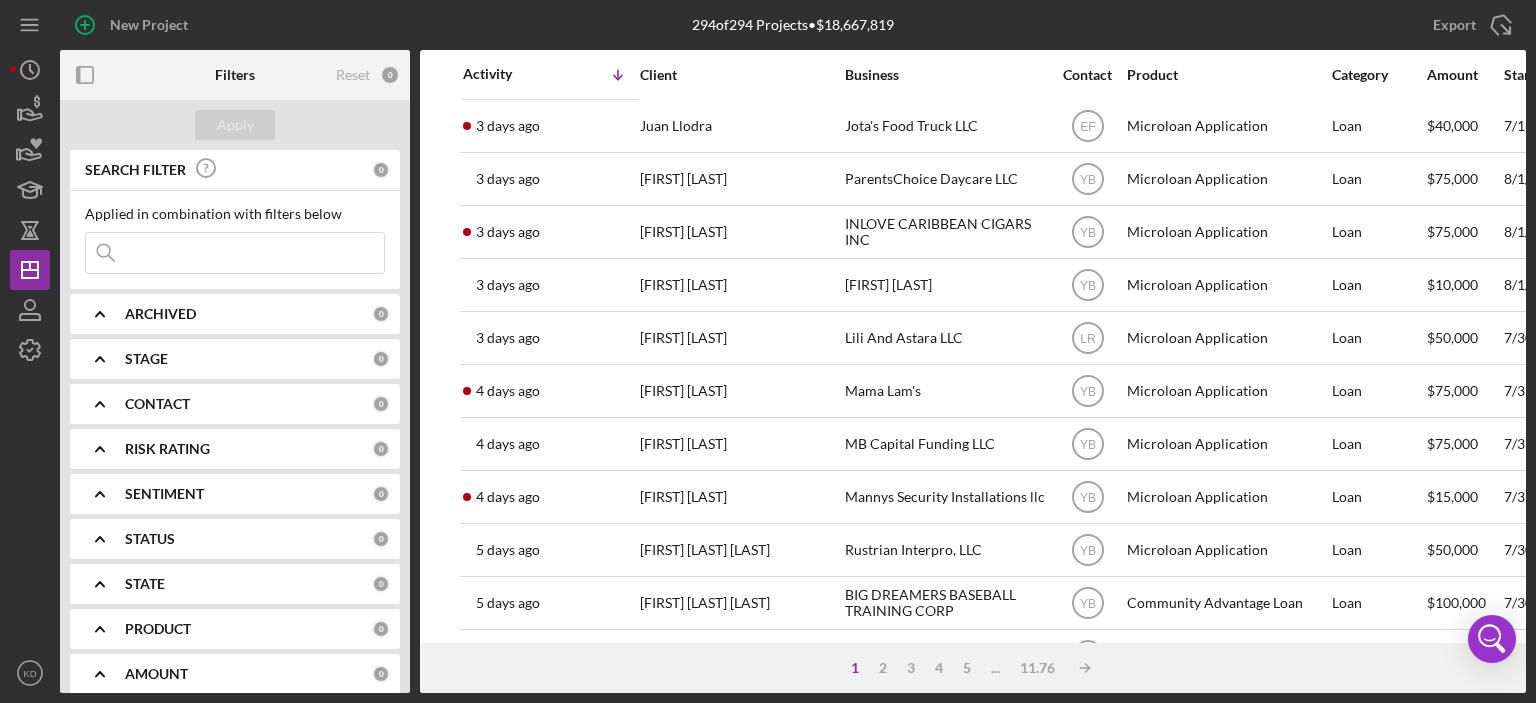 scroll, scrollTop: 320, scrollLeft: 0, axis: vertical 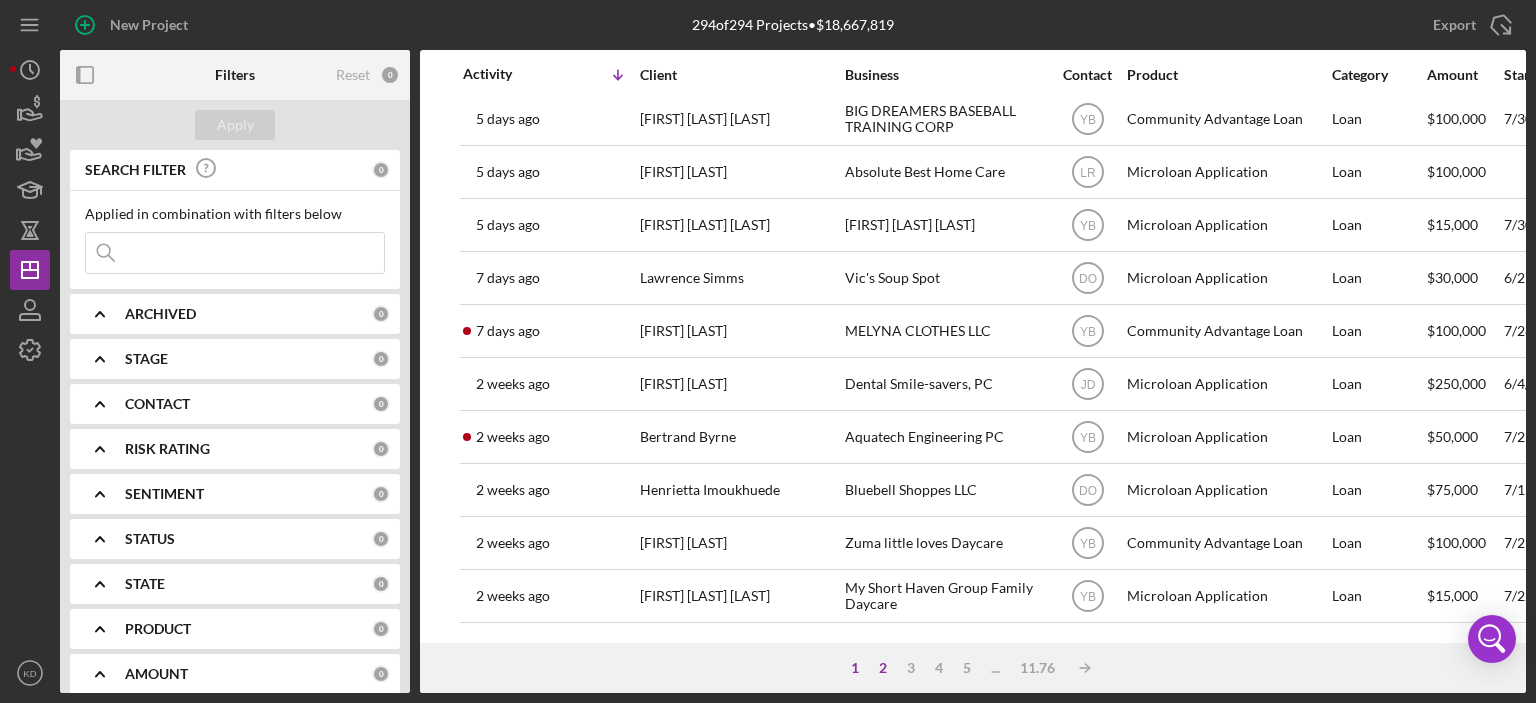 click on "2" at bounding box center (883, 668) 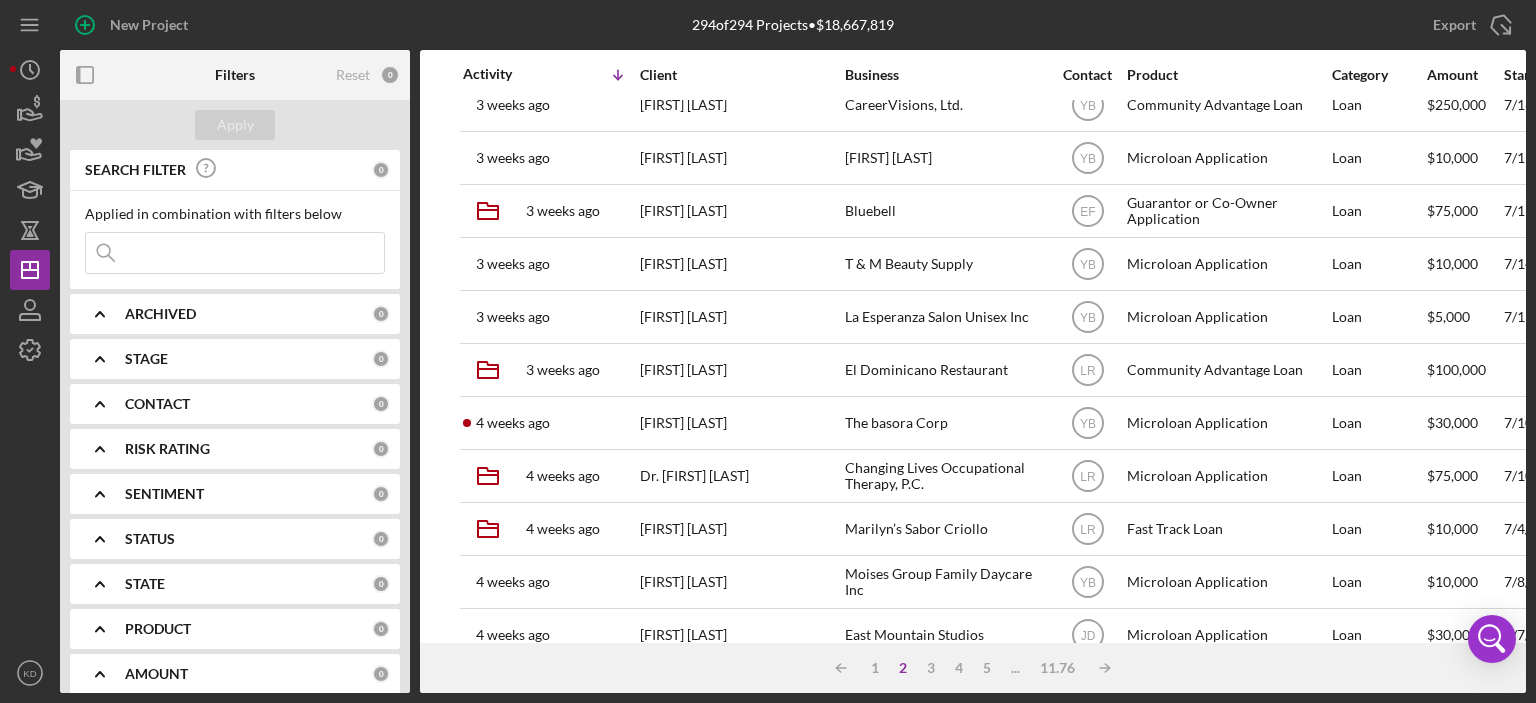 scroll, scrollTop: 200, scrollLeft: 0, axis: vertical 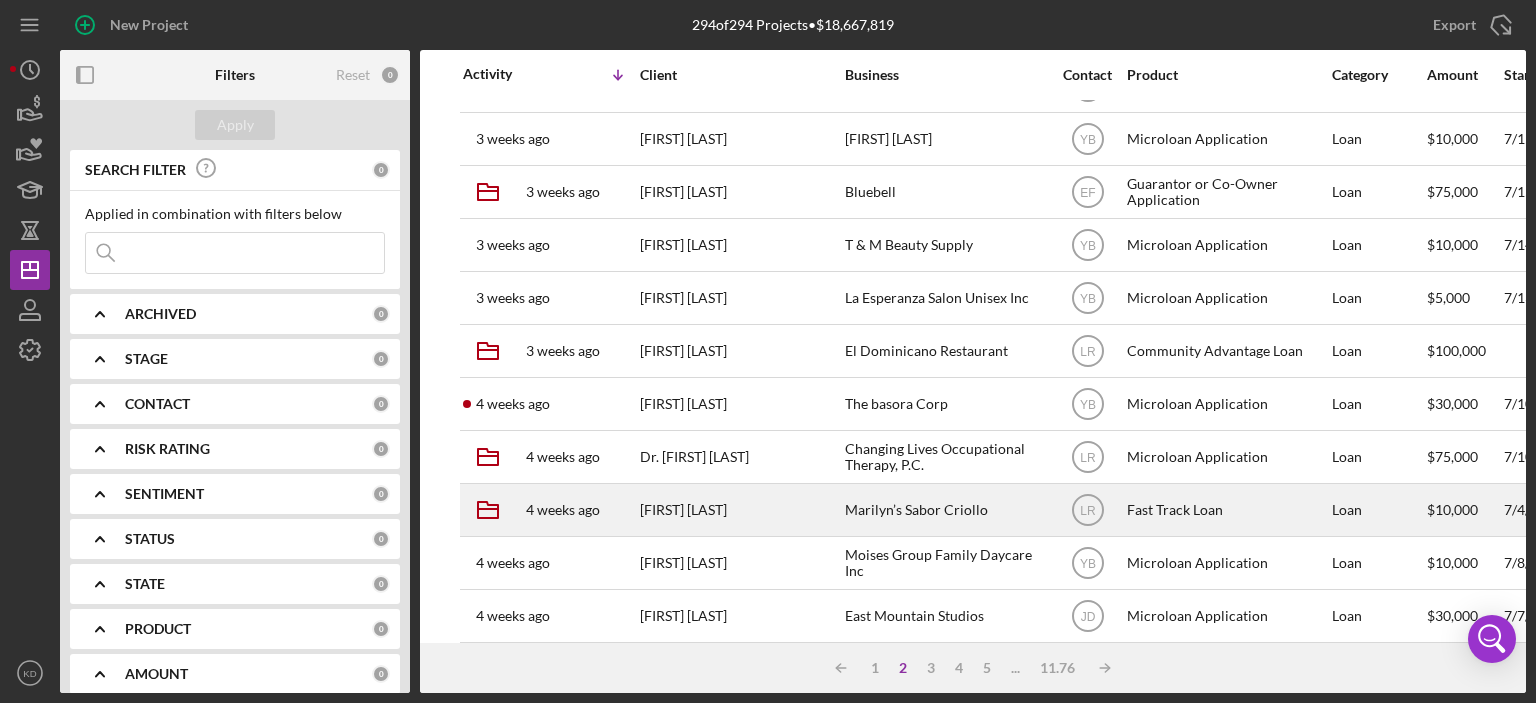 click on "[FIRST] [LAST]" at bounding box center [740, 510] 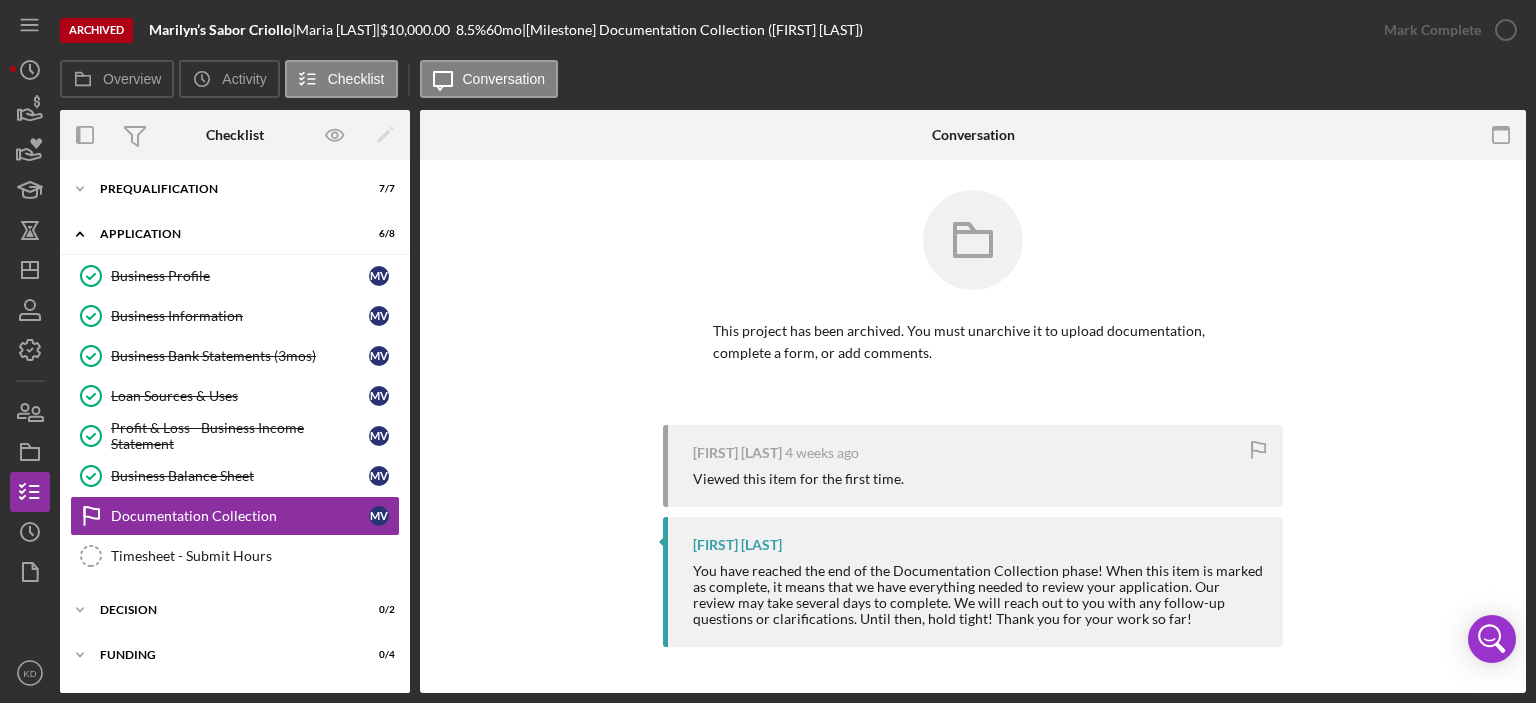 scroll, scrollTop: 79, scrollLeft: 0, axis: vertical 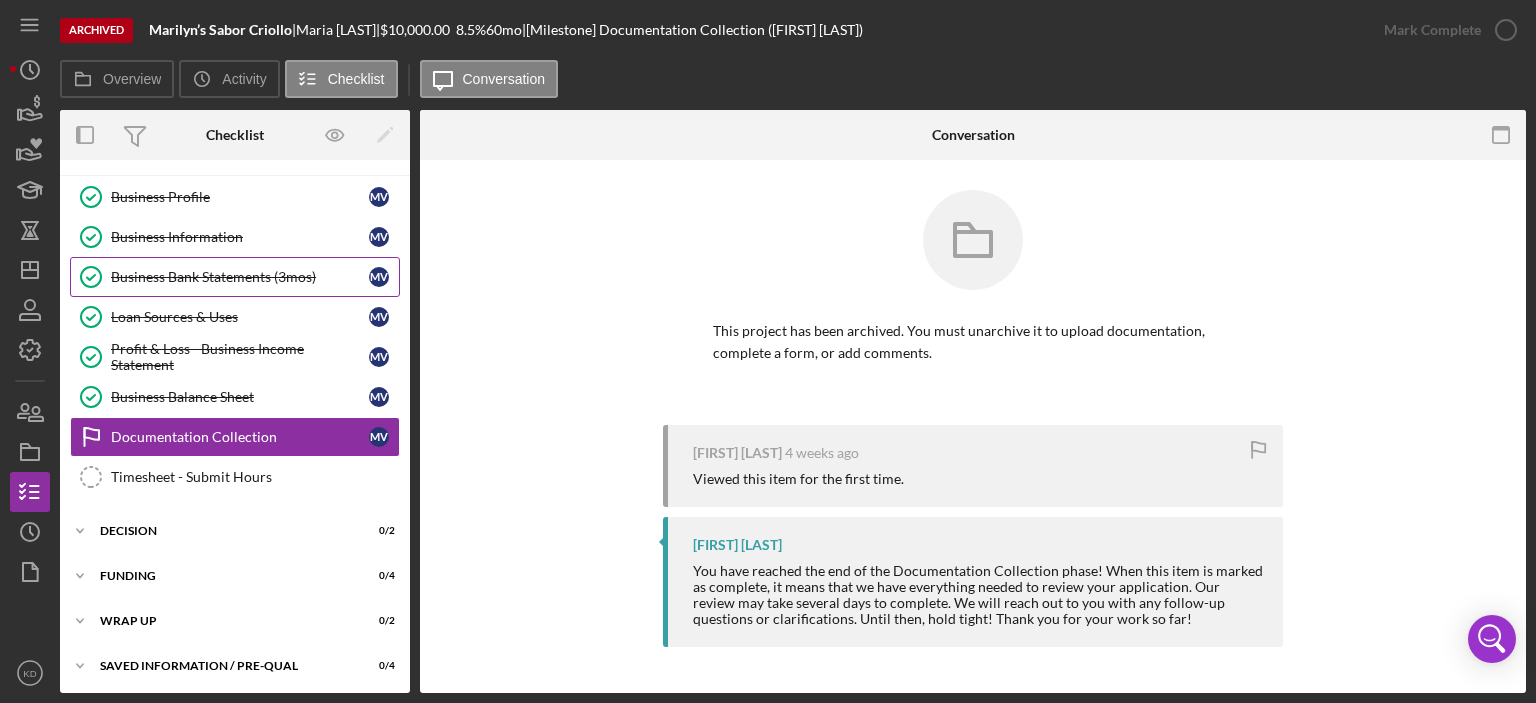 click on "Business Bank Statements (3mos)" at bounding box center (240, 277) 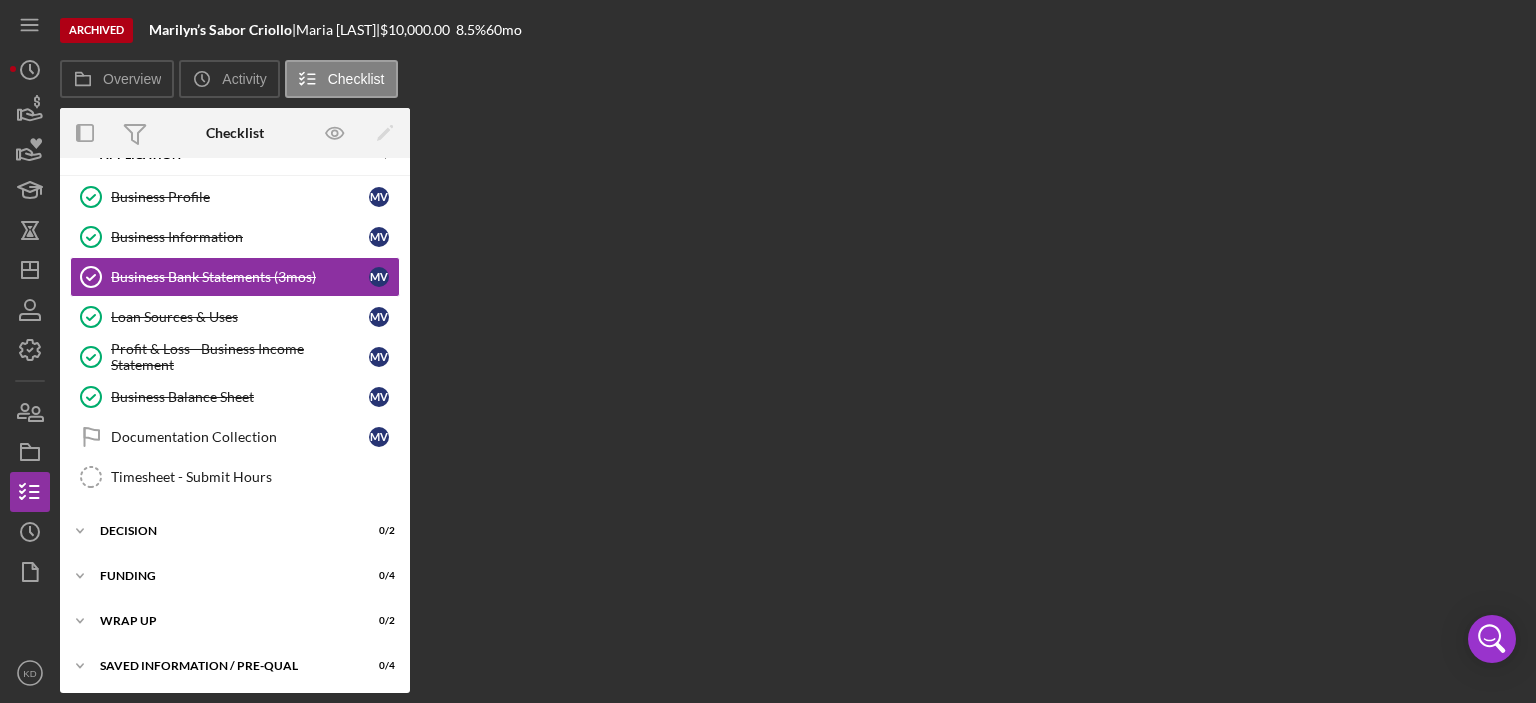 scroll, scrollTop: 79, scrollLeft: 0, axis: vertical 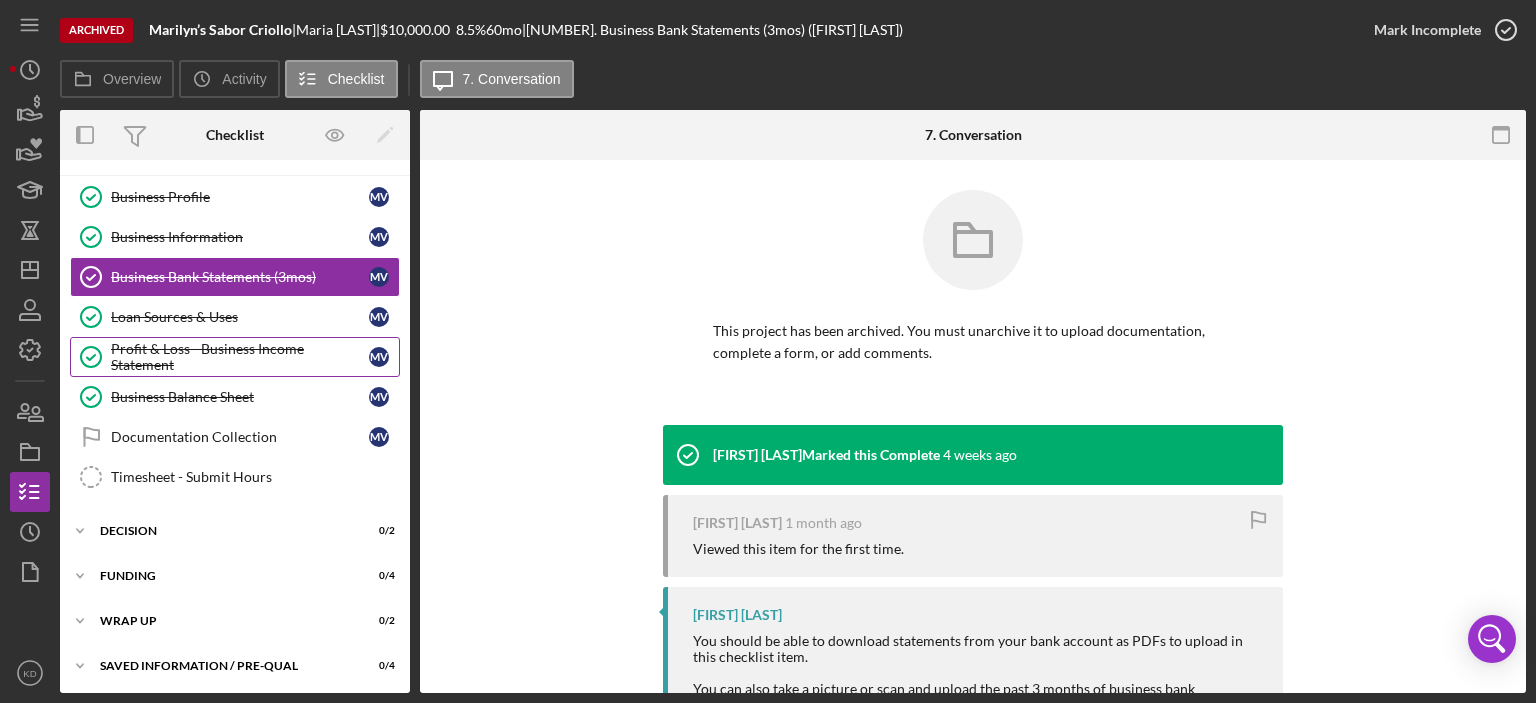 click on "Profit & Loss - Business Income Statement" at bounding box center (240, 357) 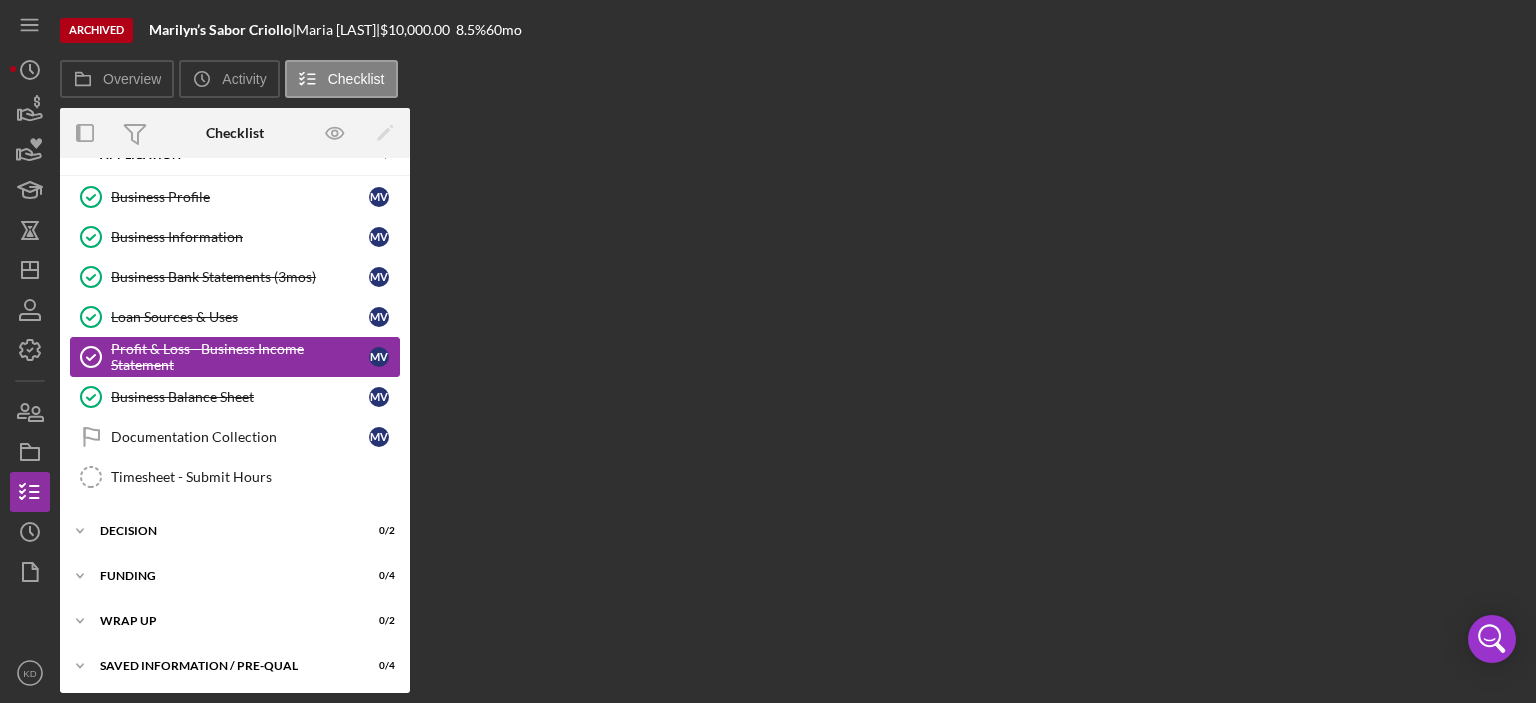 scroll, scrollTop: 79, scrollLeft: 0, axis: vertical 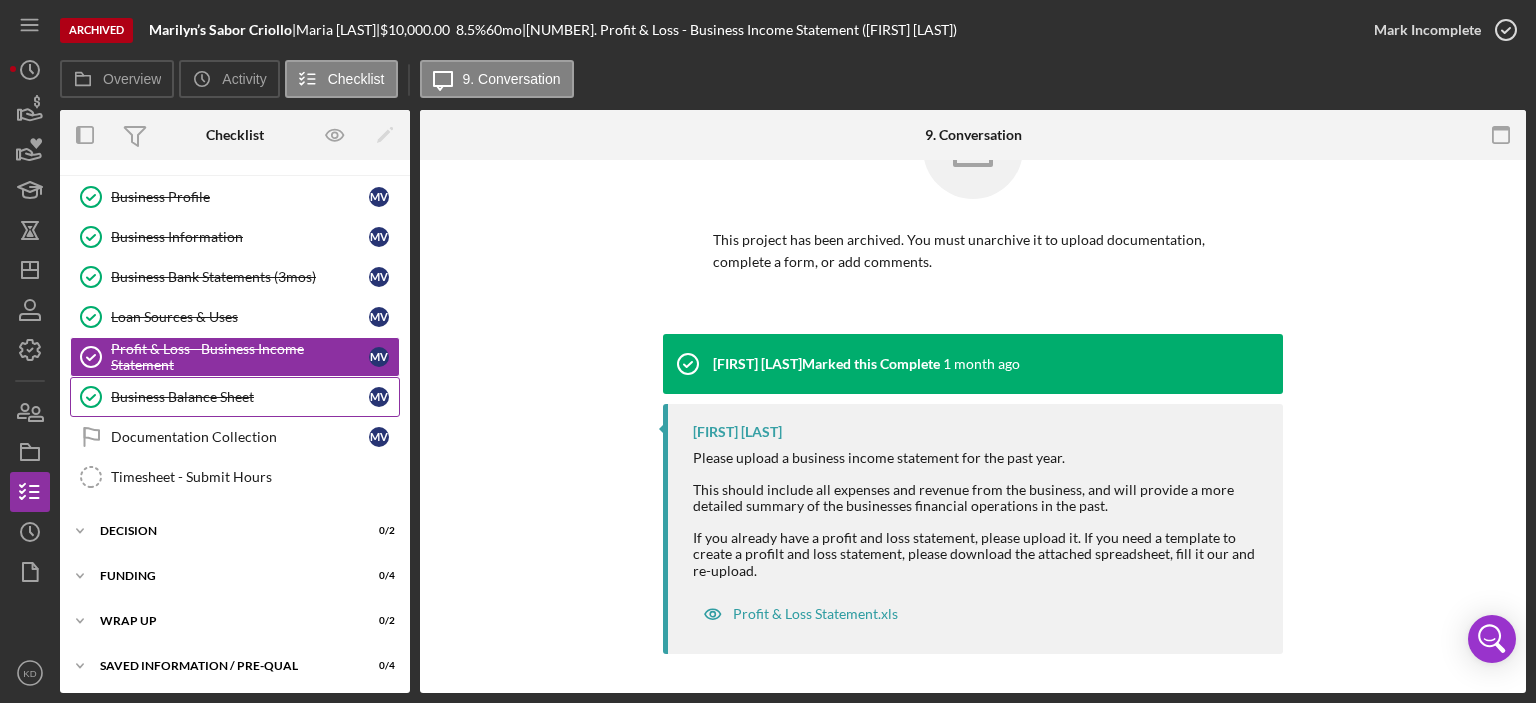 click on "Business Balance Sheet" at bounding box center (240, 397) 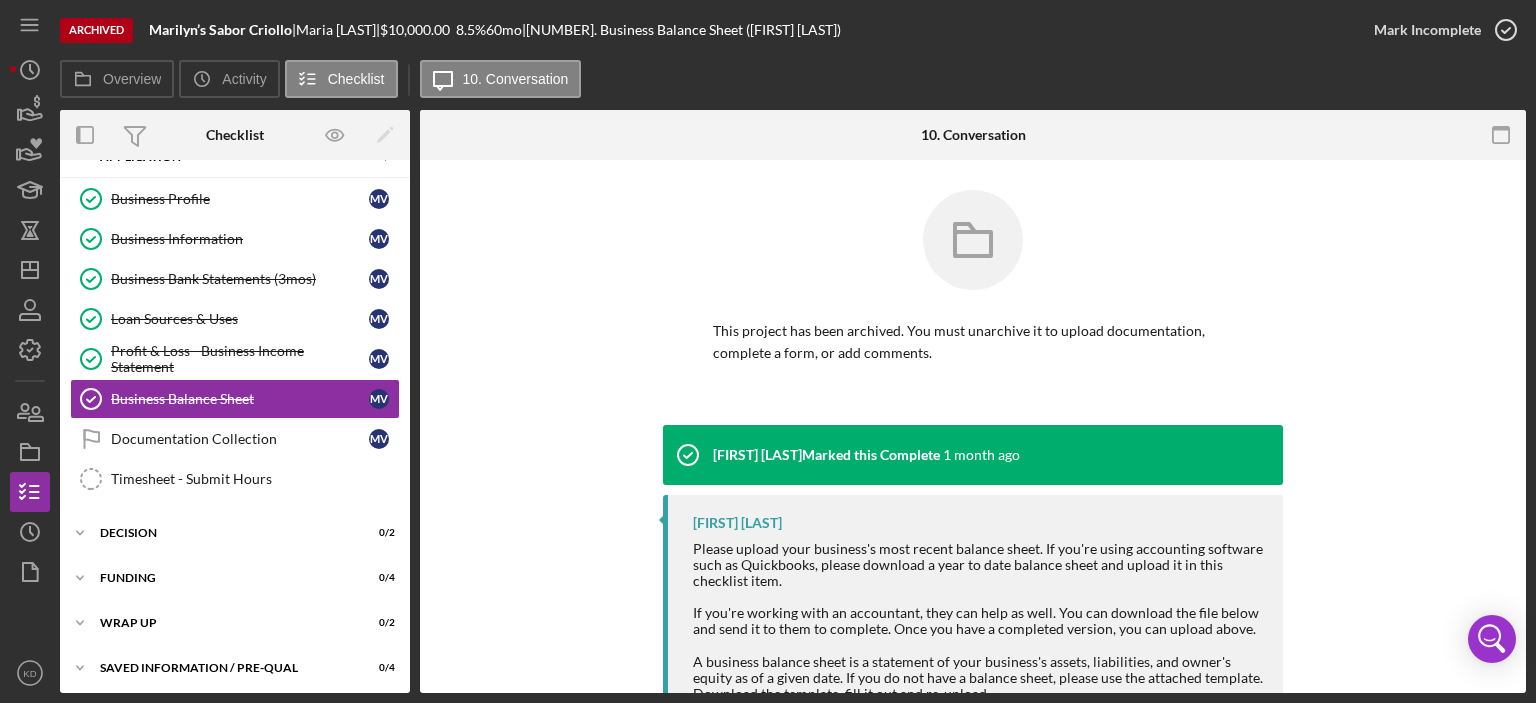 scroll, scrollTop: 79, scrollLeft: 0, axis: vertical 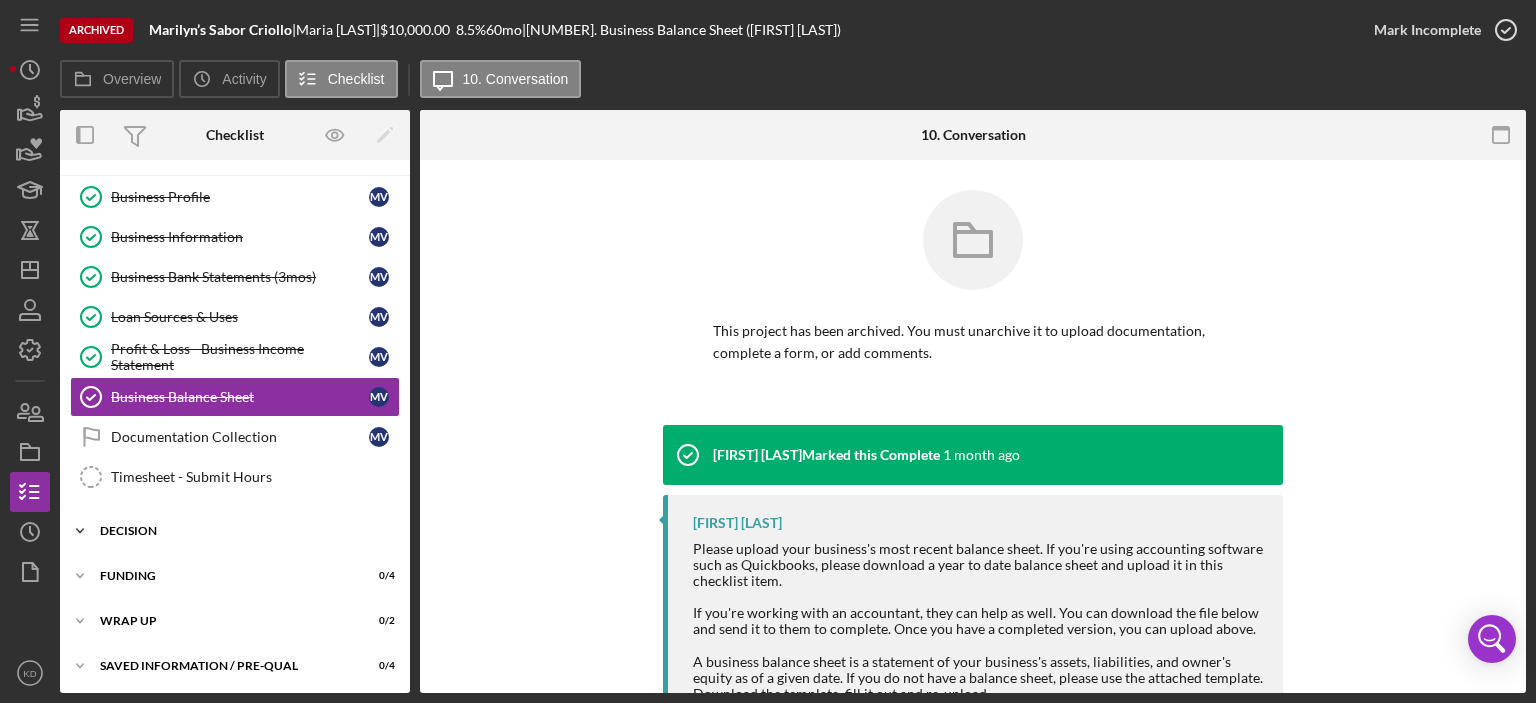 click on "Icon/Expander" 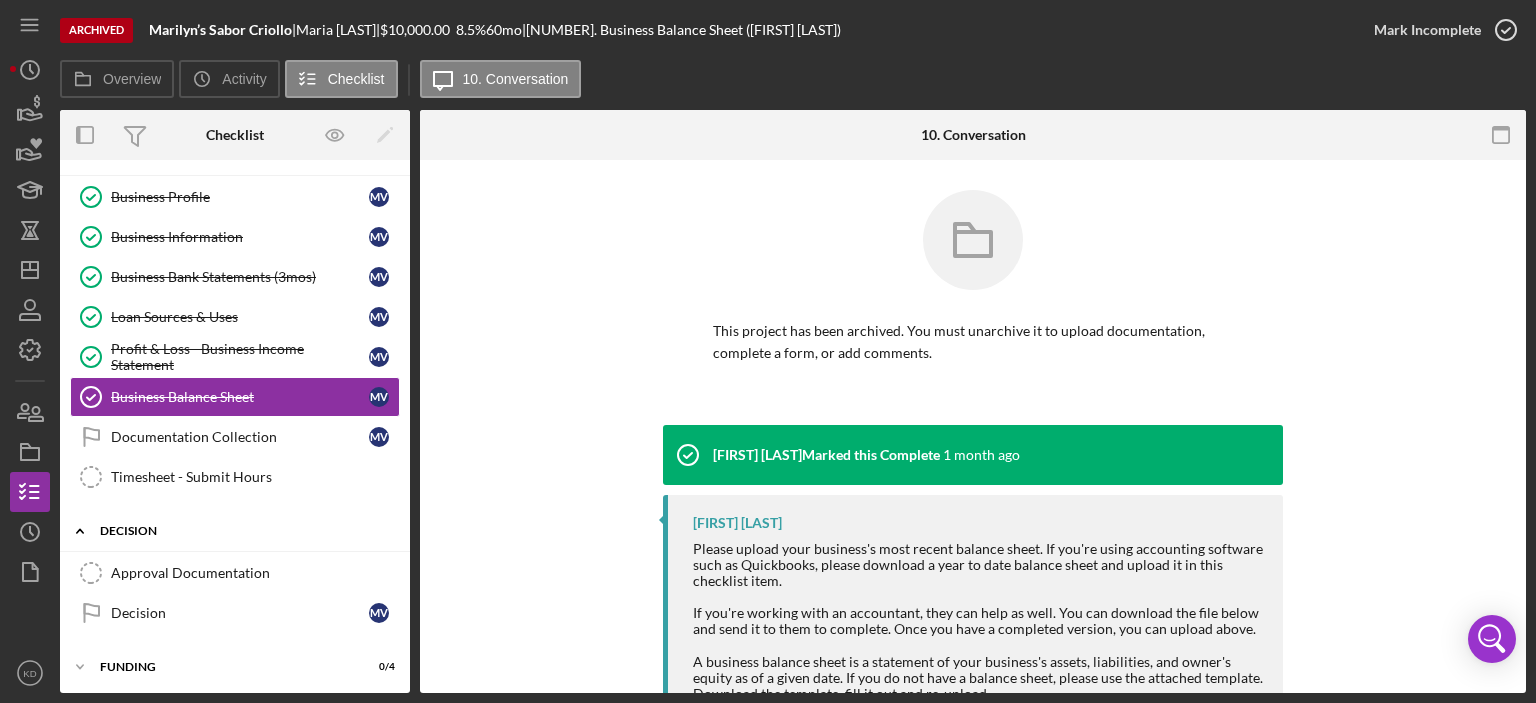 click on "Icon/Expander" 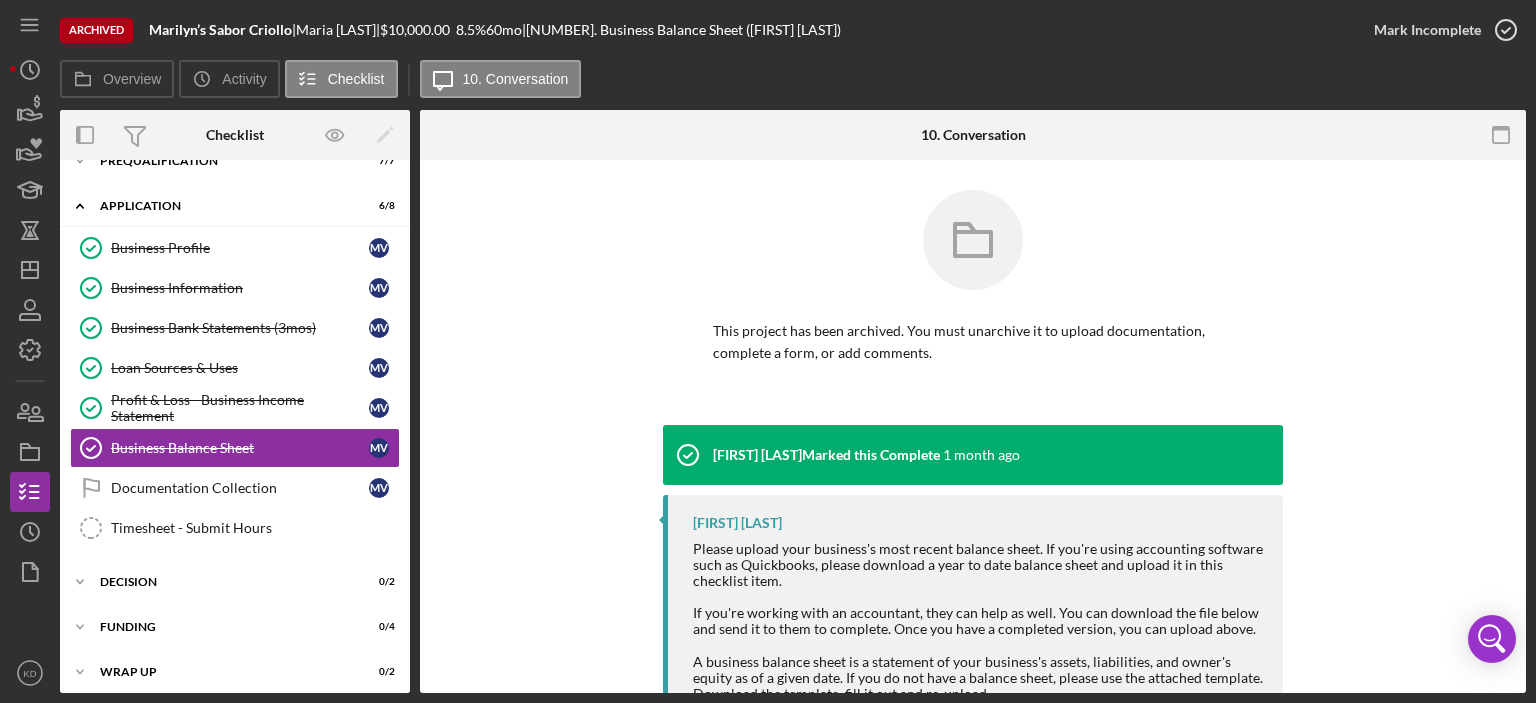 scroll, scrollTop: 0, scrollLeft: 0, axis: both 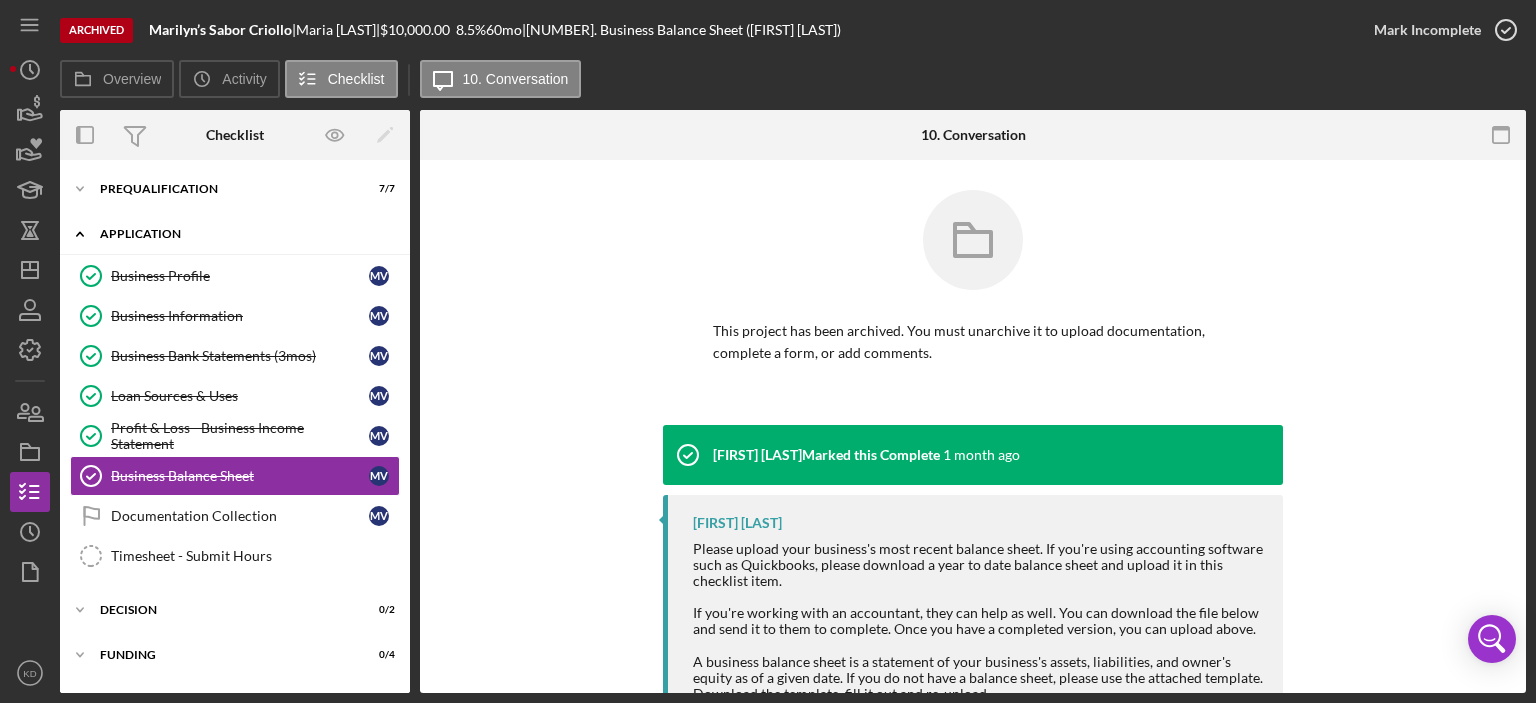 click on "Icon/Expander" 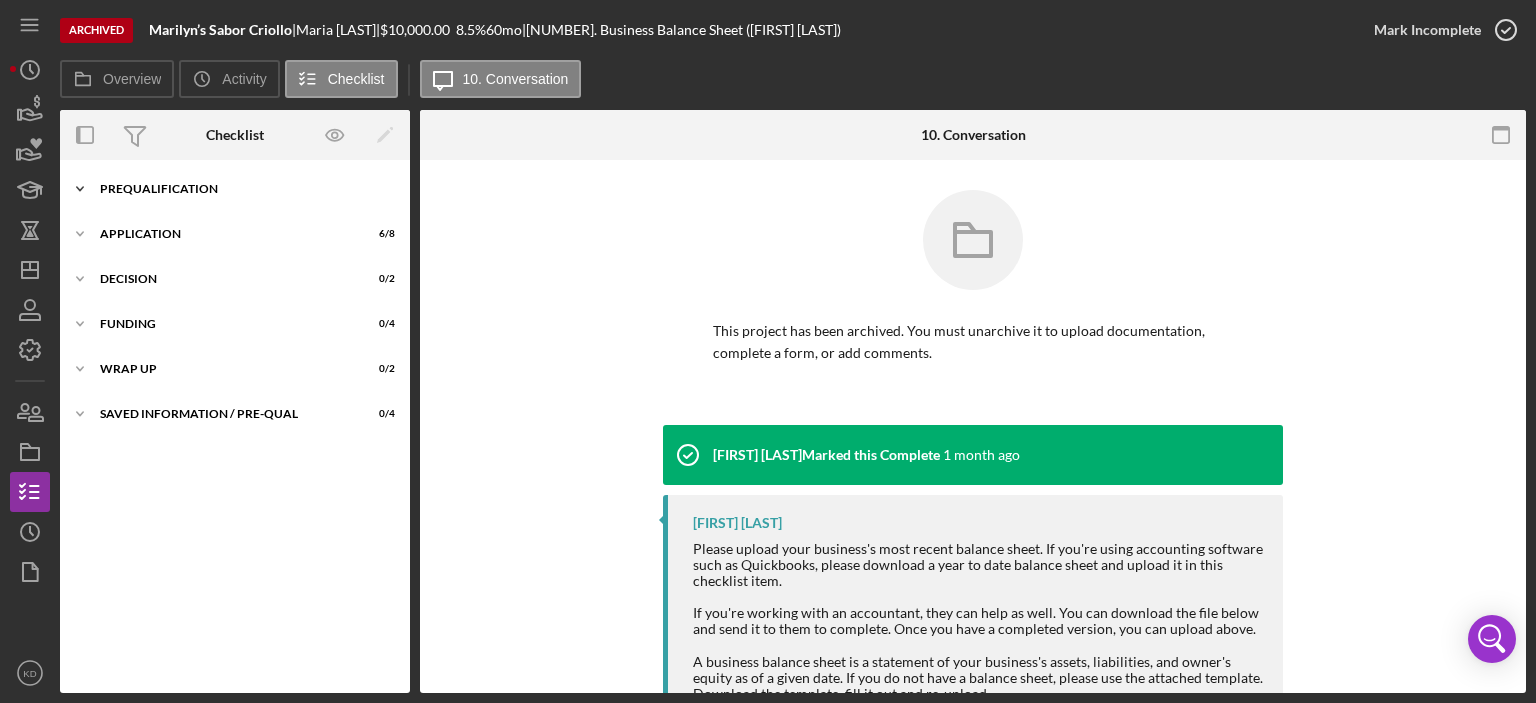 click on "Icon/Expander" 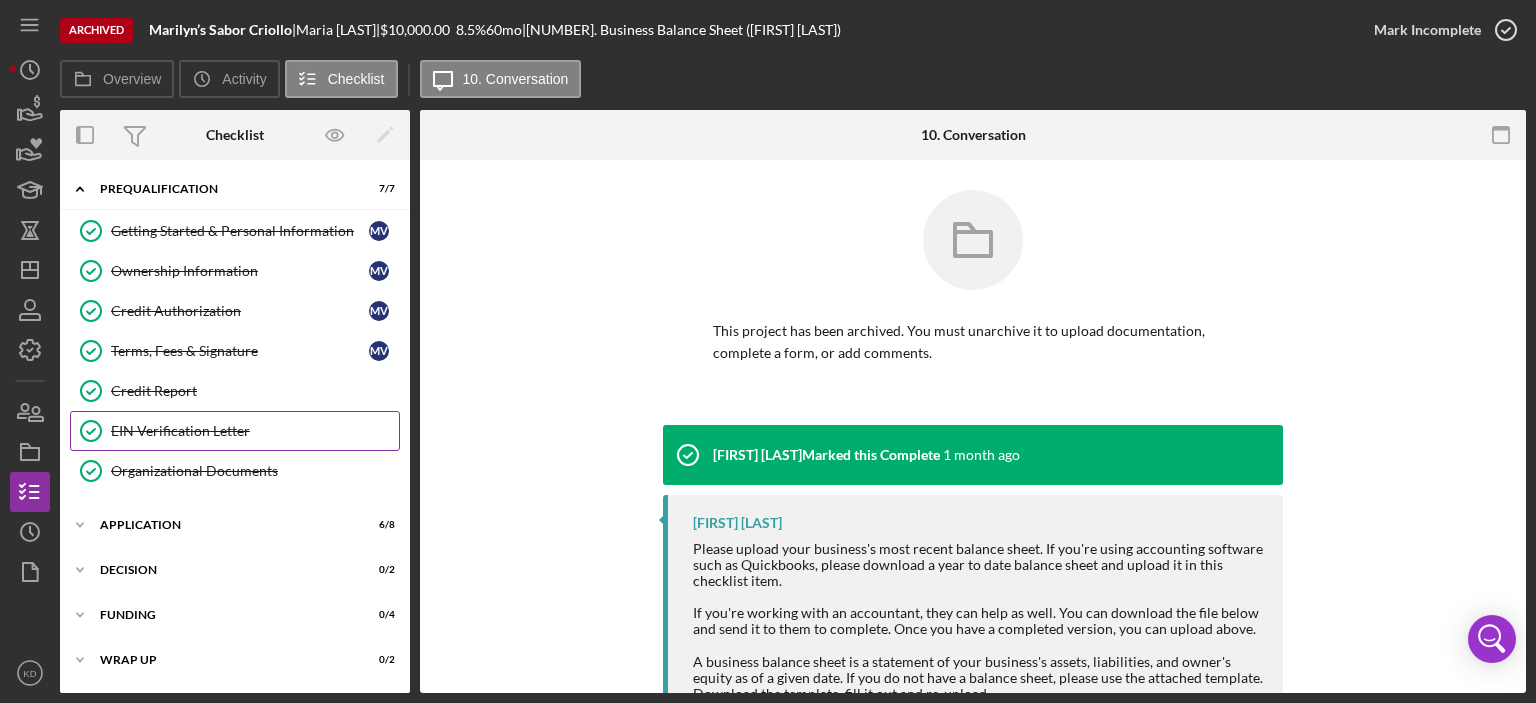 click on "EIN Verification Letter" at bounding box center [255, 431] 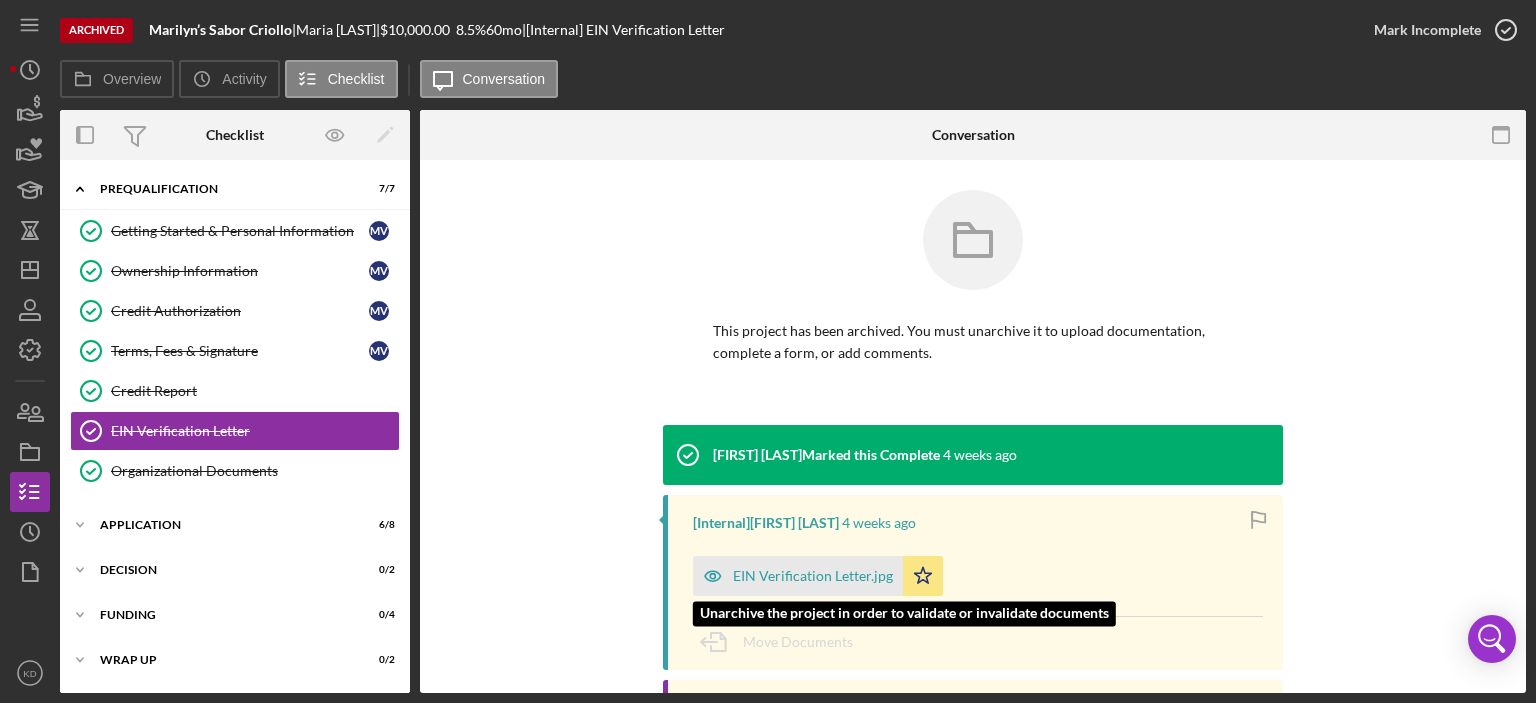click on "EIN Verification Letter.jpg" at bounding box center [798, 576] 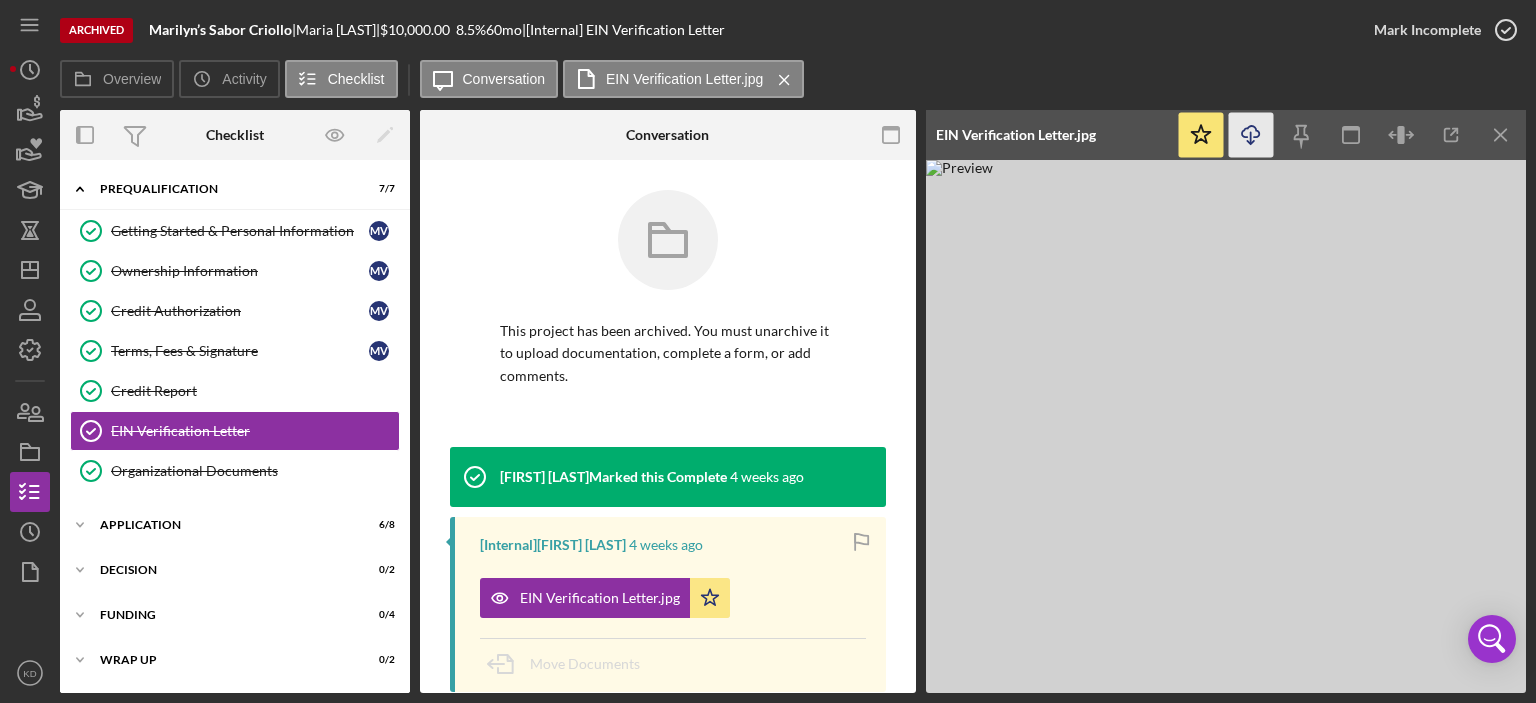 click on "Icon/Download" 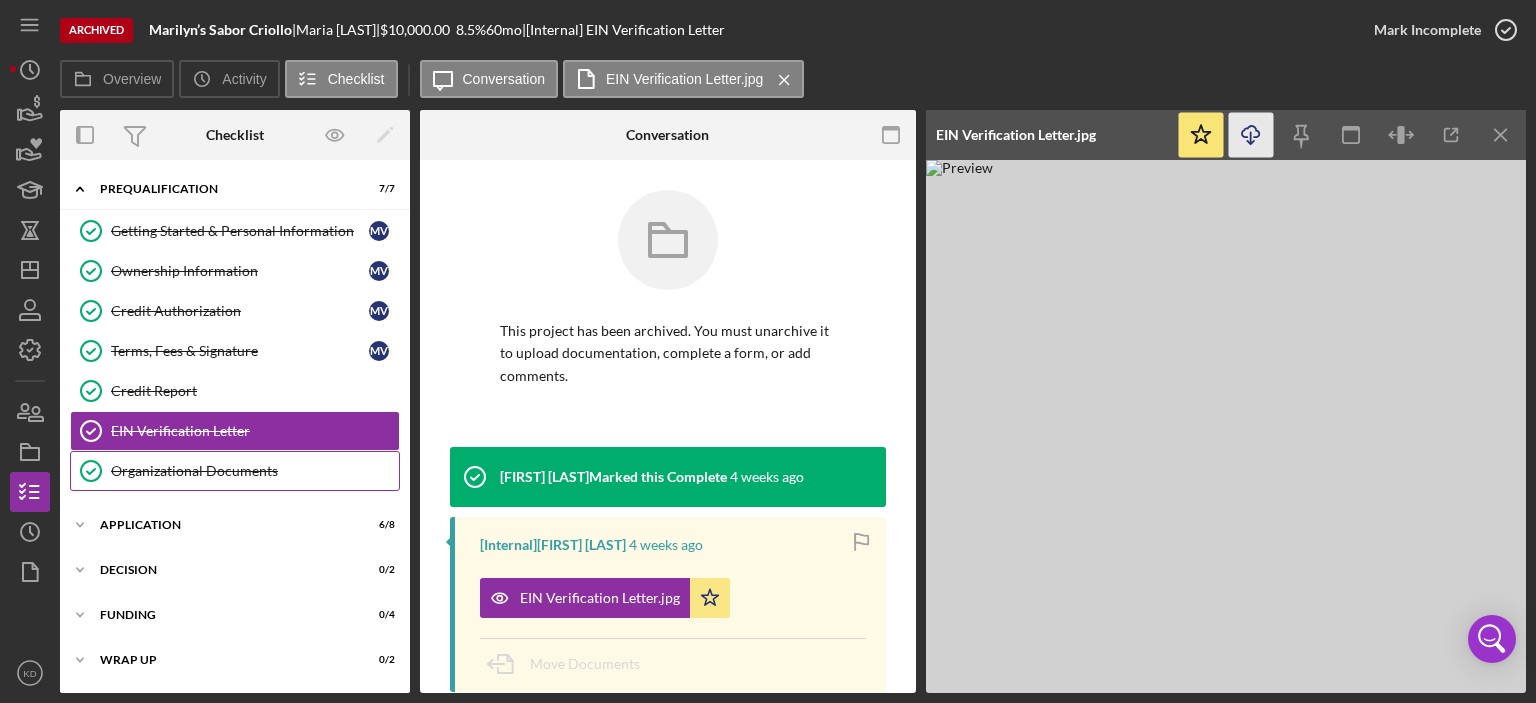 click on "Organizational  Documents" at bounding box center [255, 471] 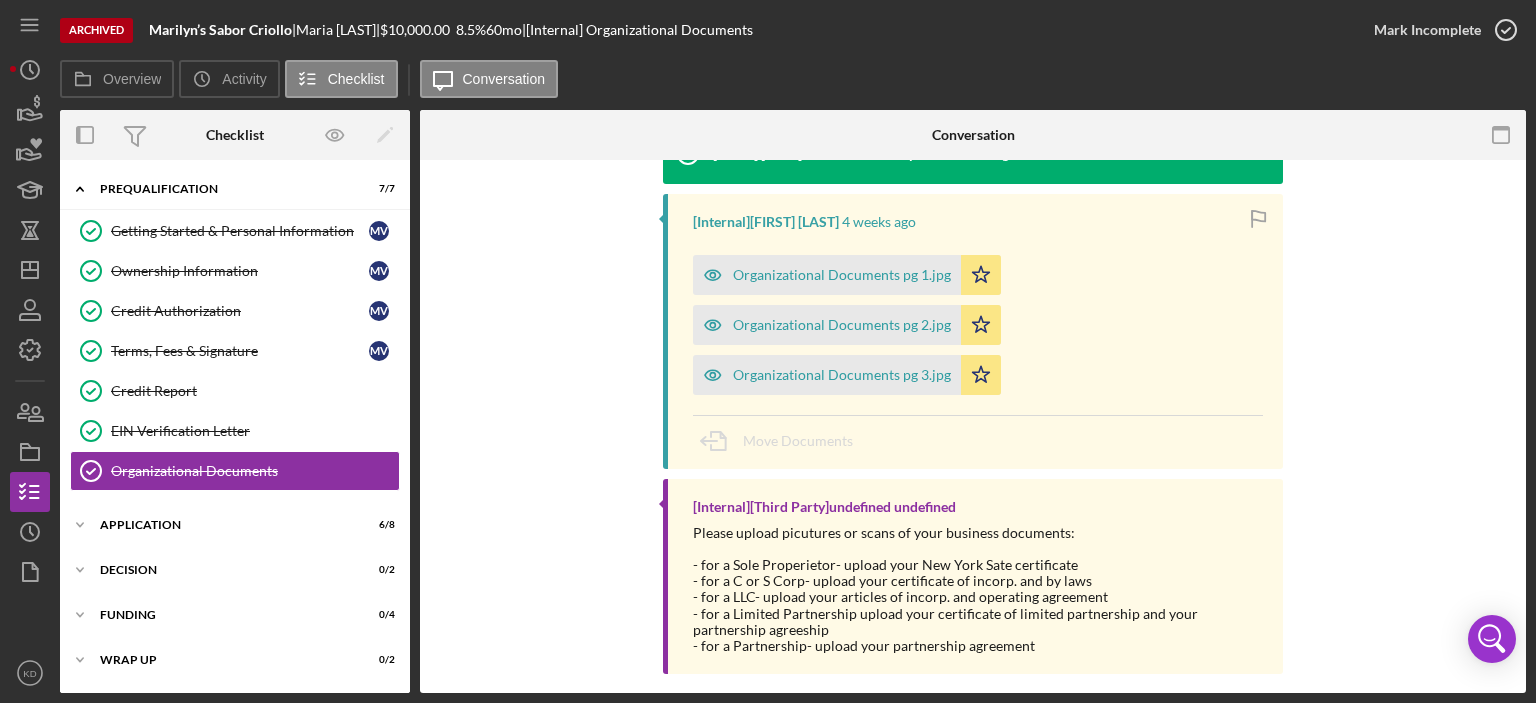 scroll, scrollTop: 321, scrollLeft: 0, axis: vertical 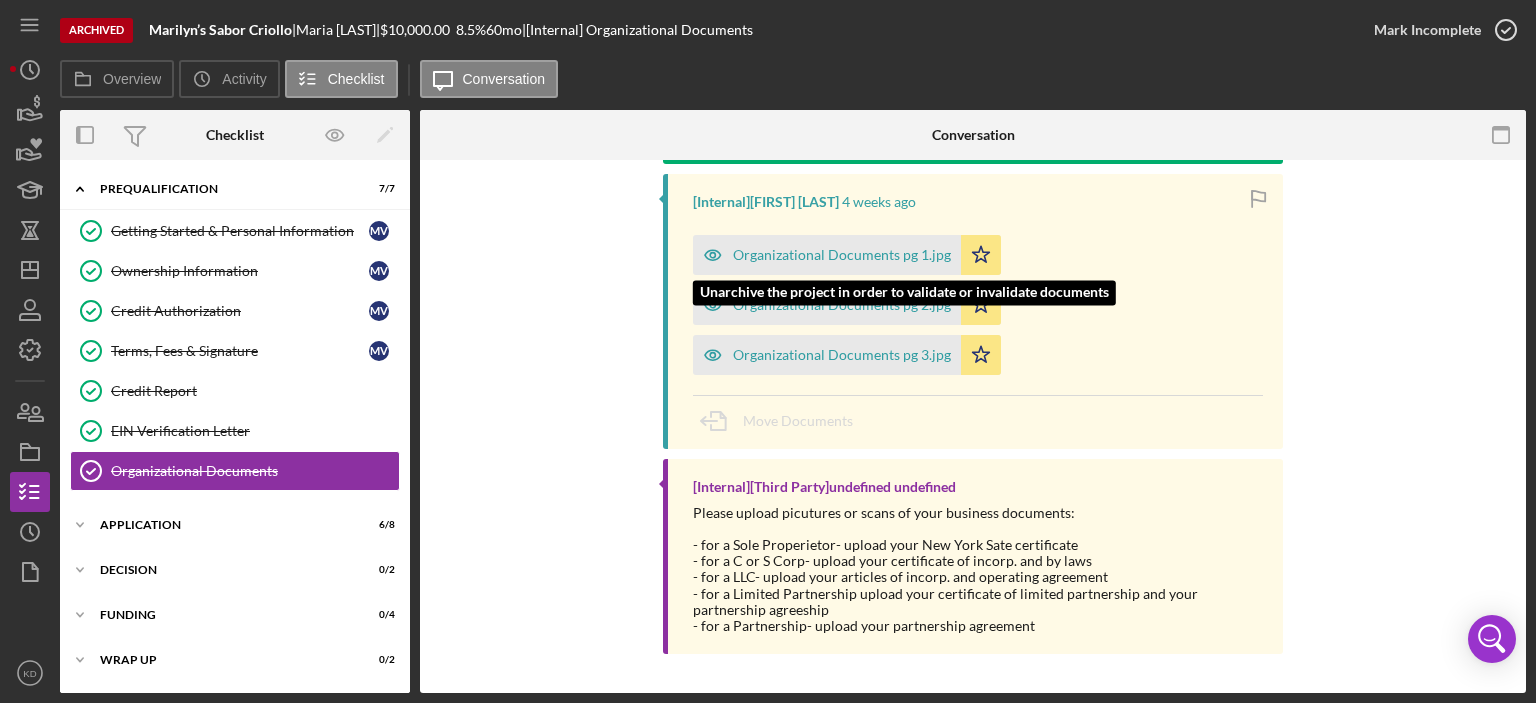 click on "Organizational Documents pg 1.jpg" at bounding box center [827, 255] 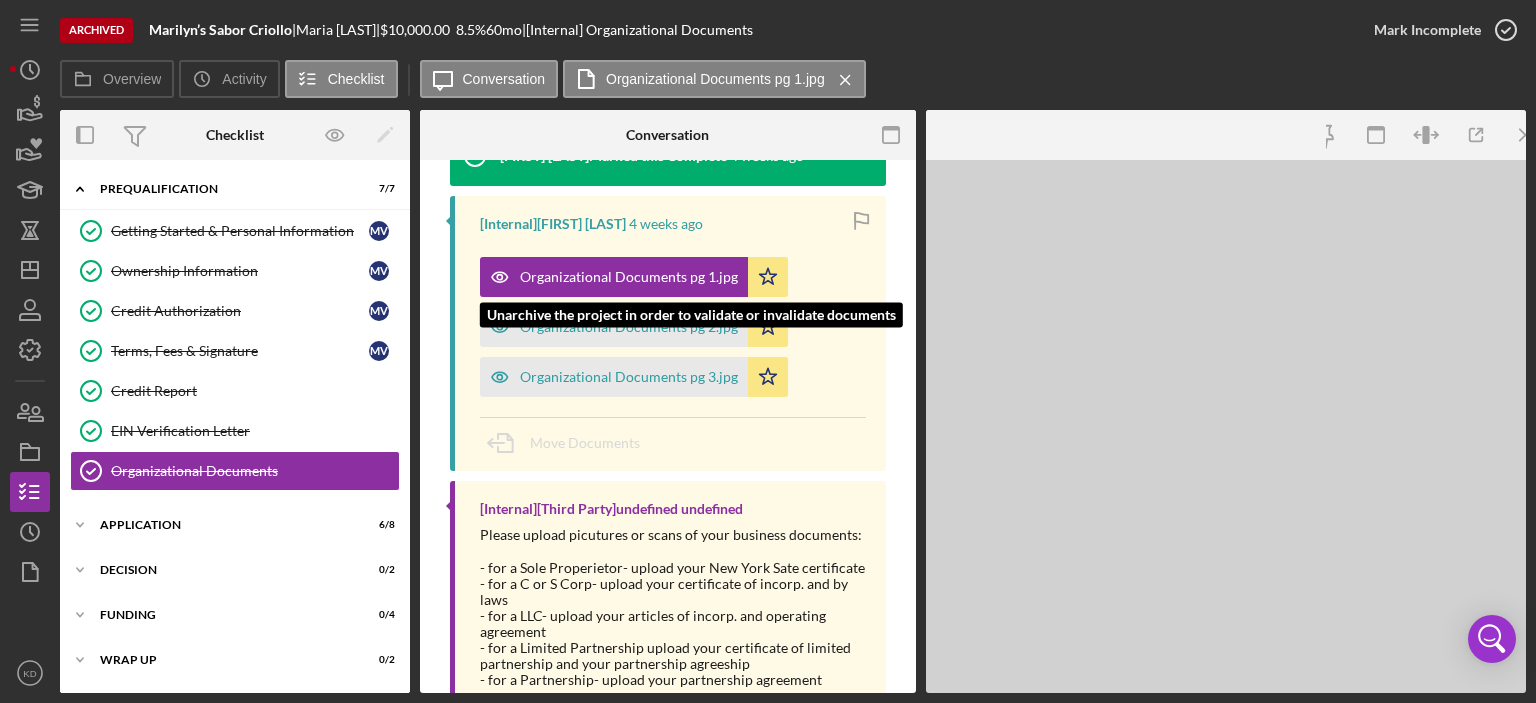 scroll, scrollTop: 344, scrollLeft: 0, axis: vertical 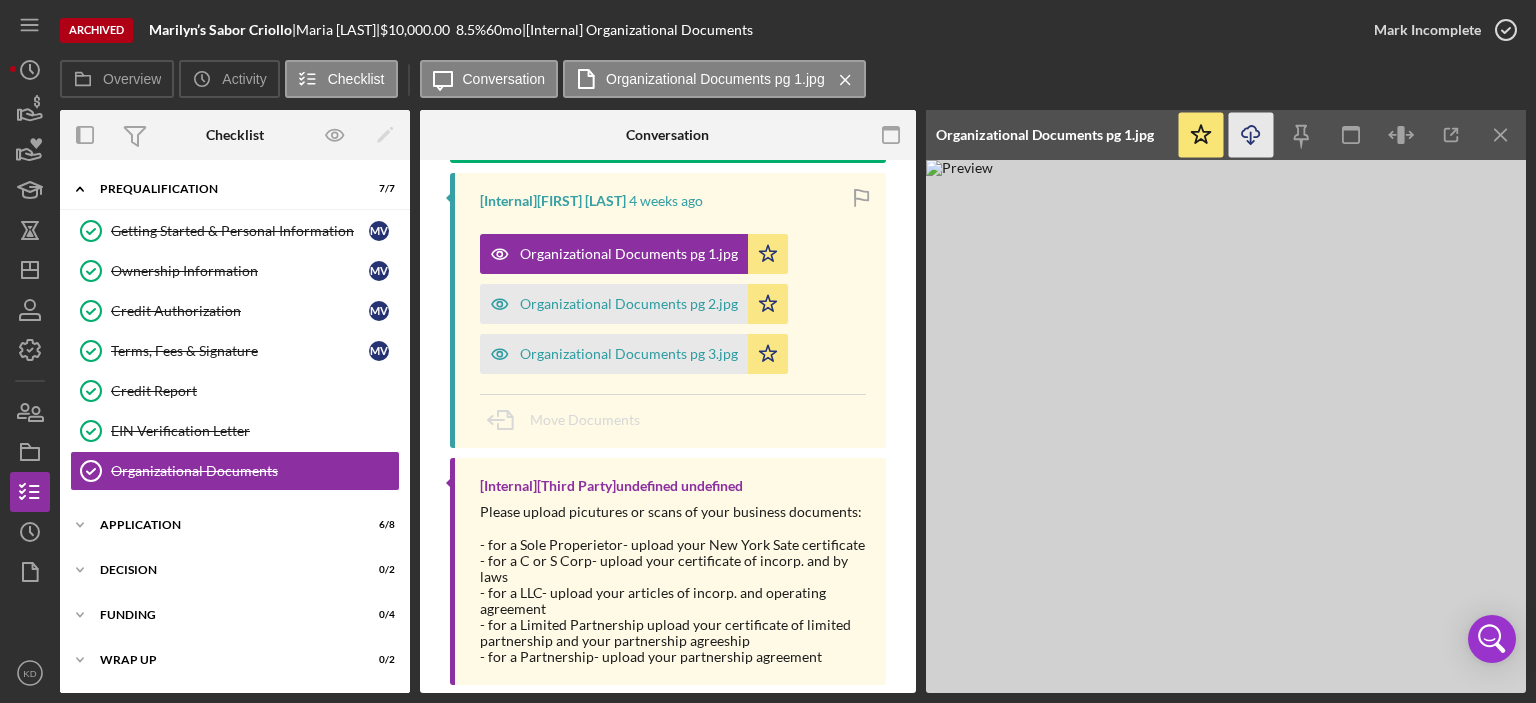 click on "Icon/Download" 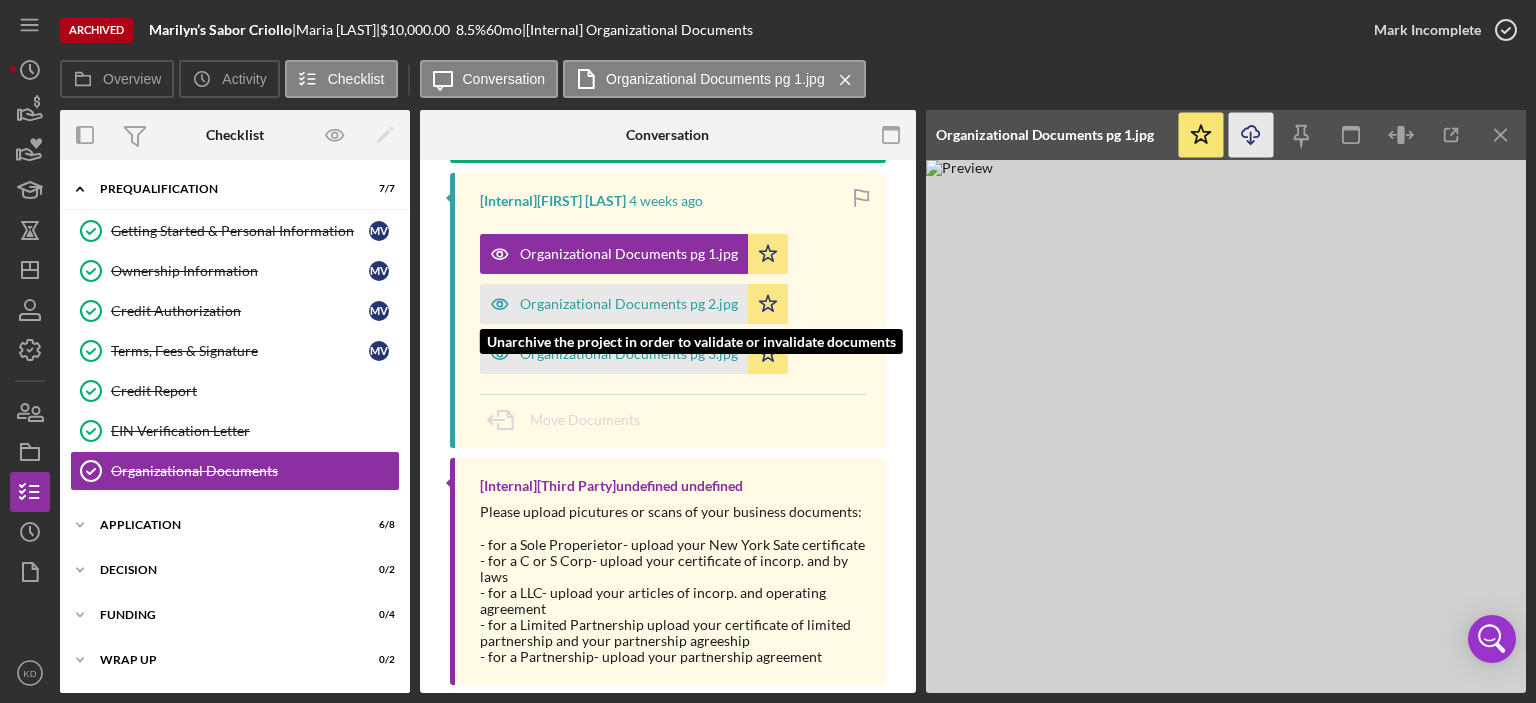 click on "Organizational Documents pg 2.jpg" at bounding box center (629, 304) 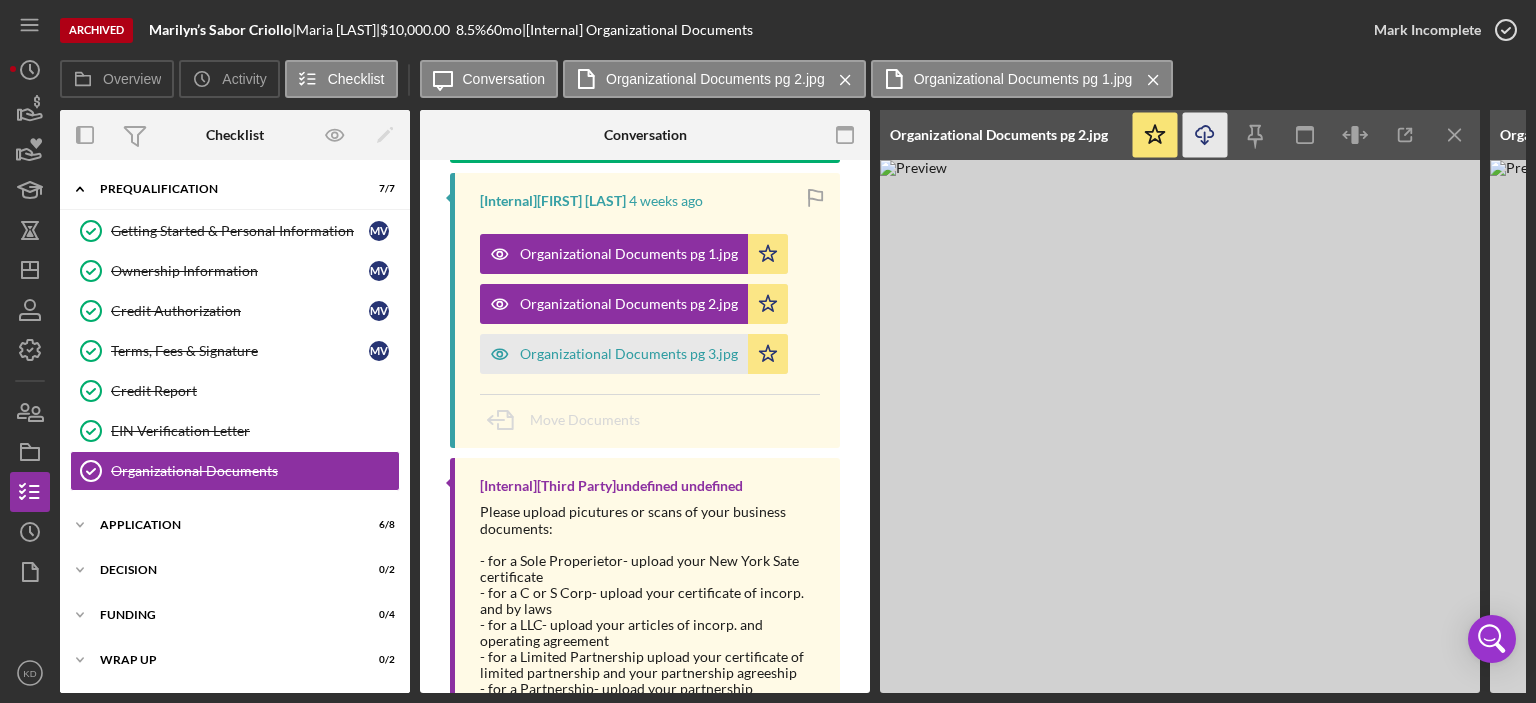 click on "Icon/Download" 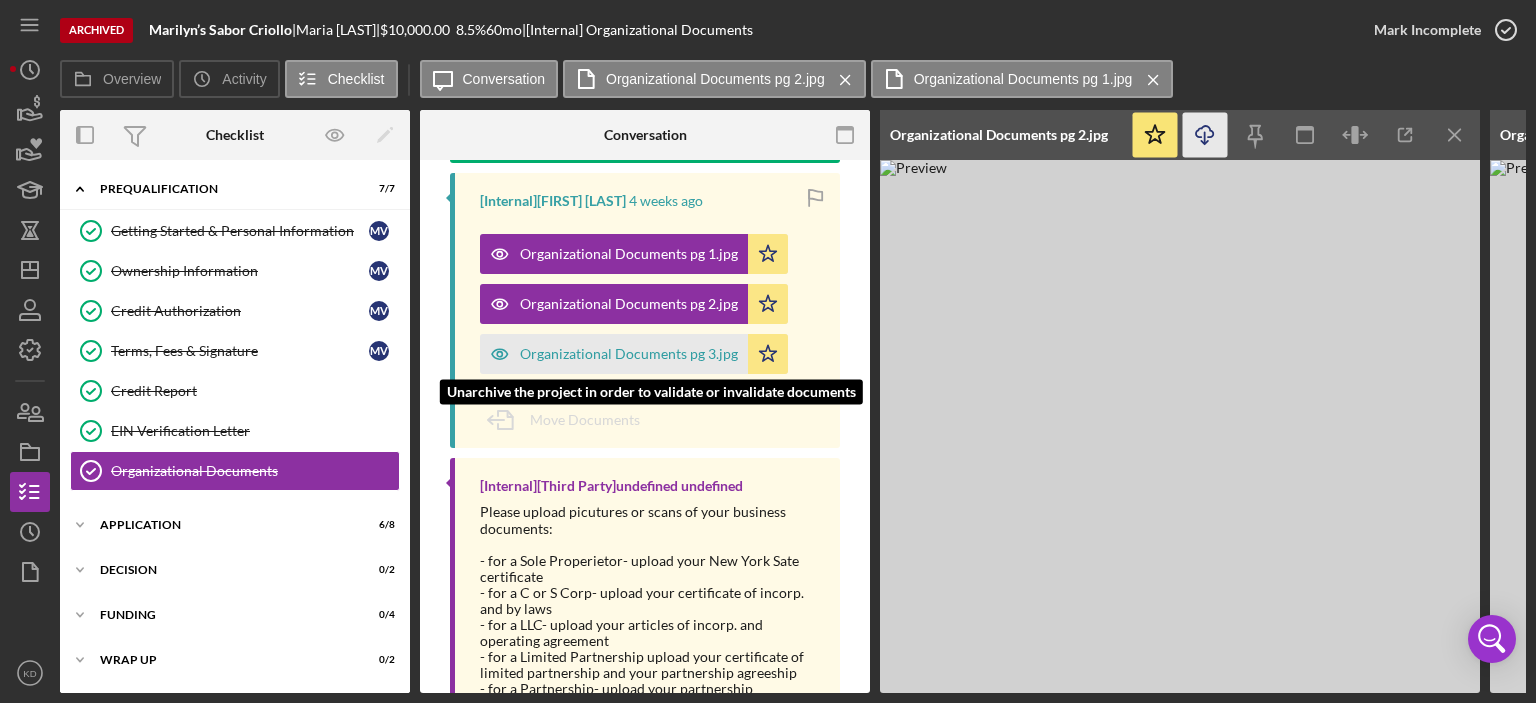 click on "Organizational Documents pg 3.jpg" at bounding box center [629, 354] 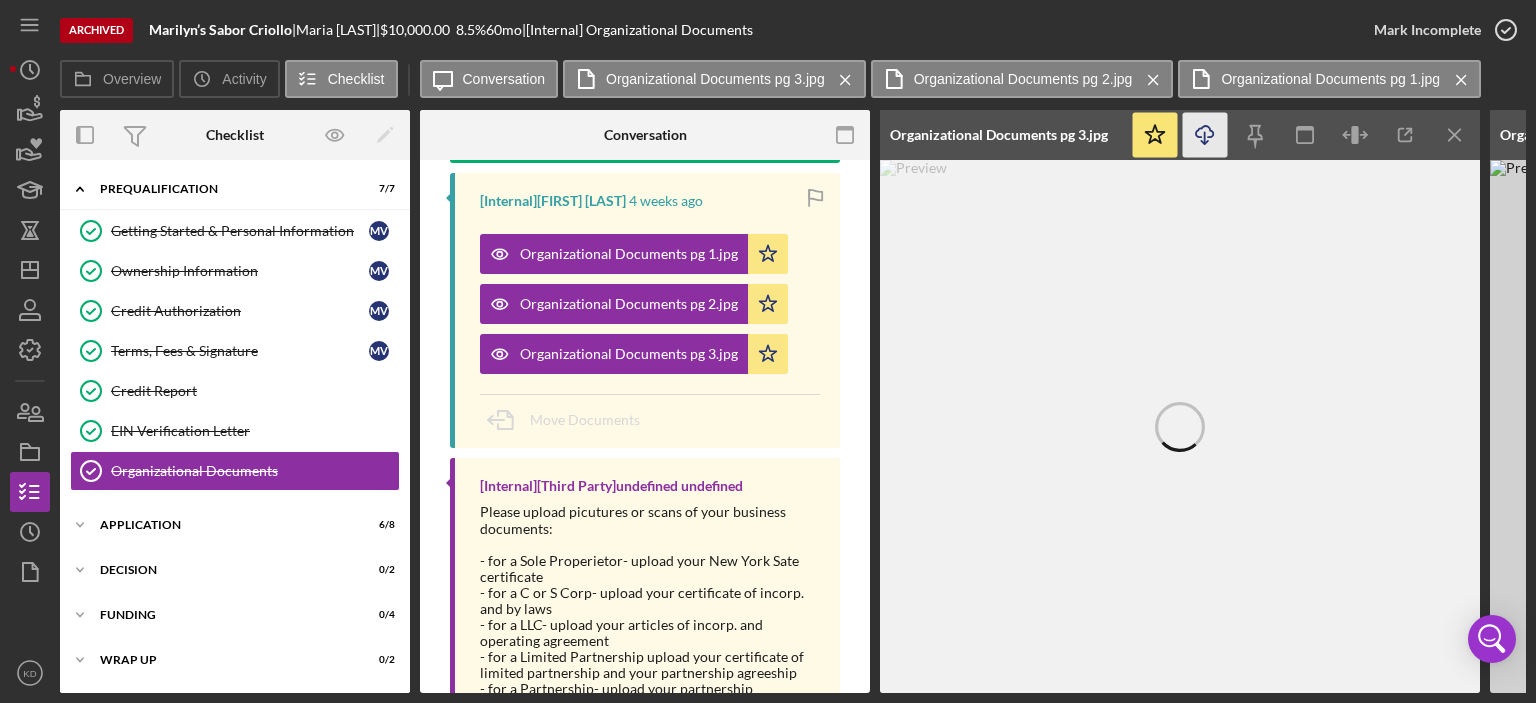 click on "Icon/Download" 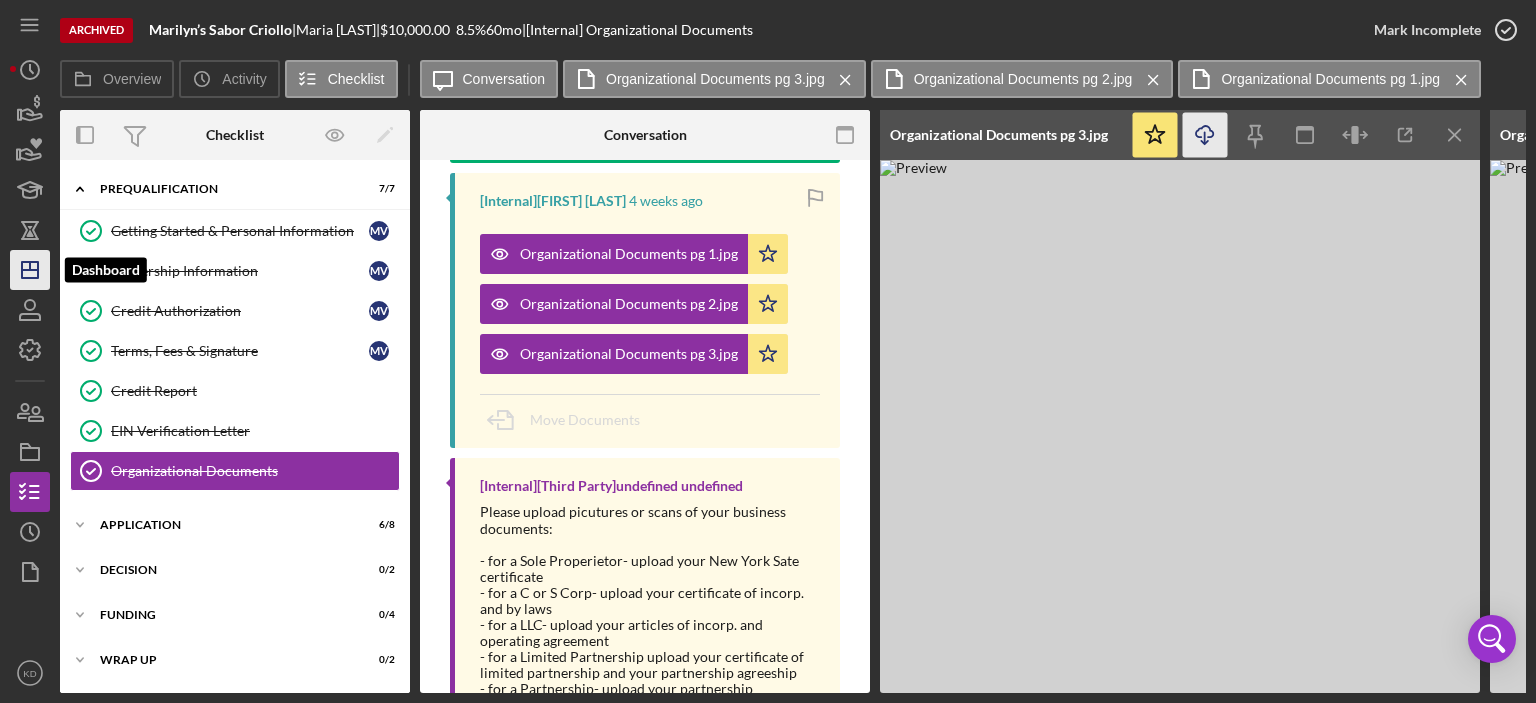 click on "Icon/Dashboard" 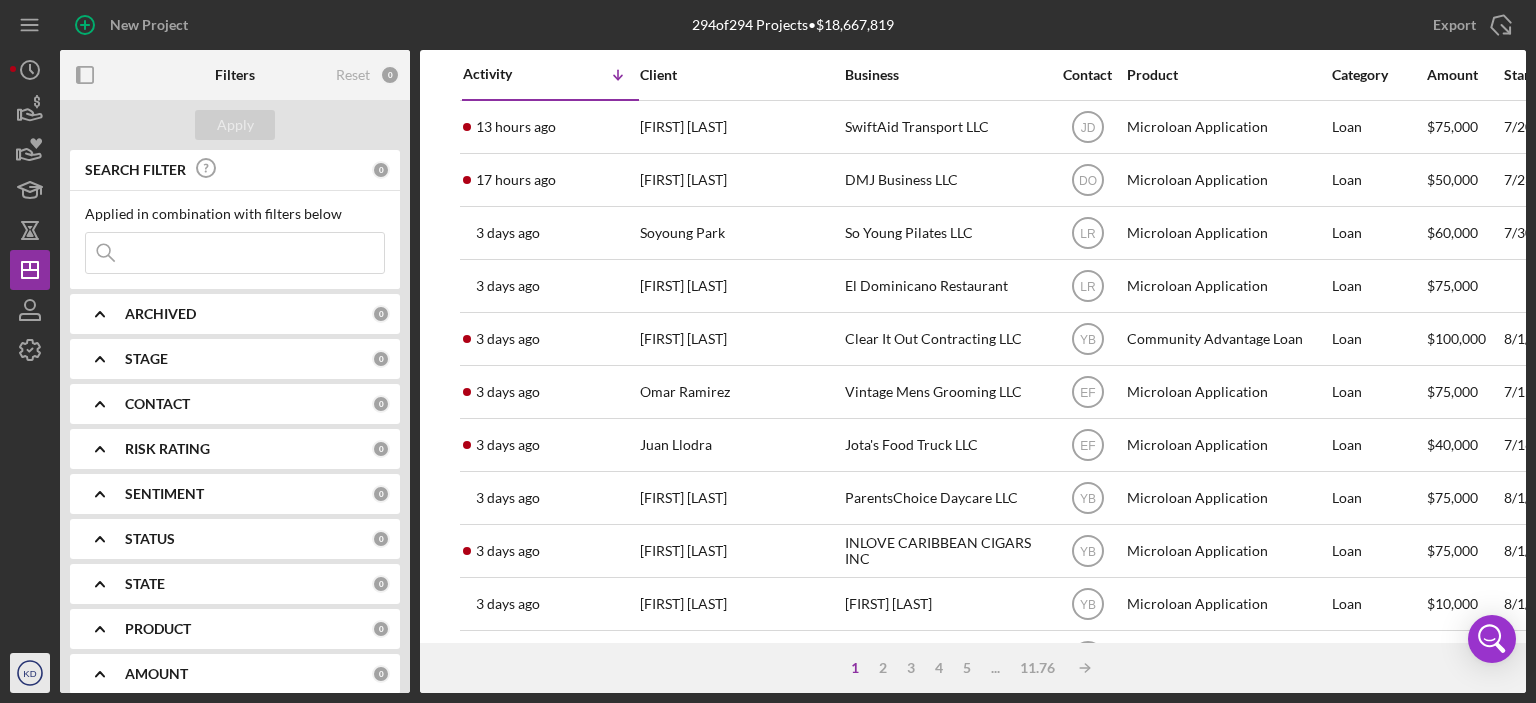 click on "KD" 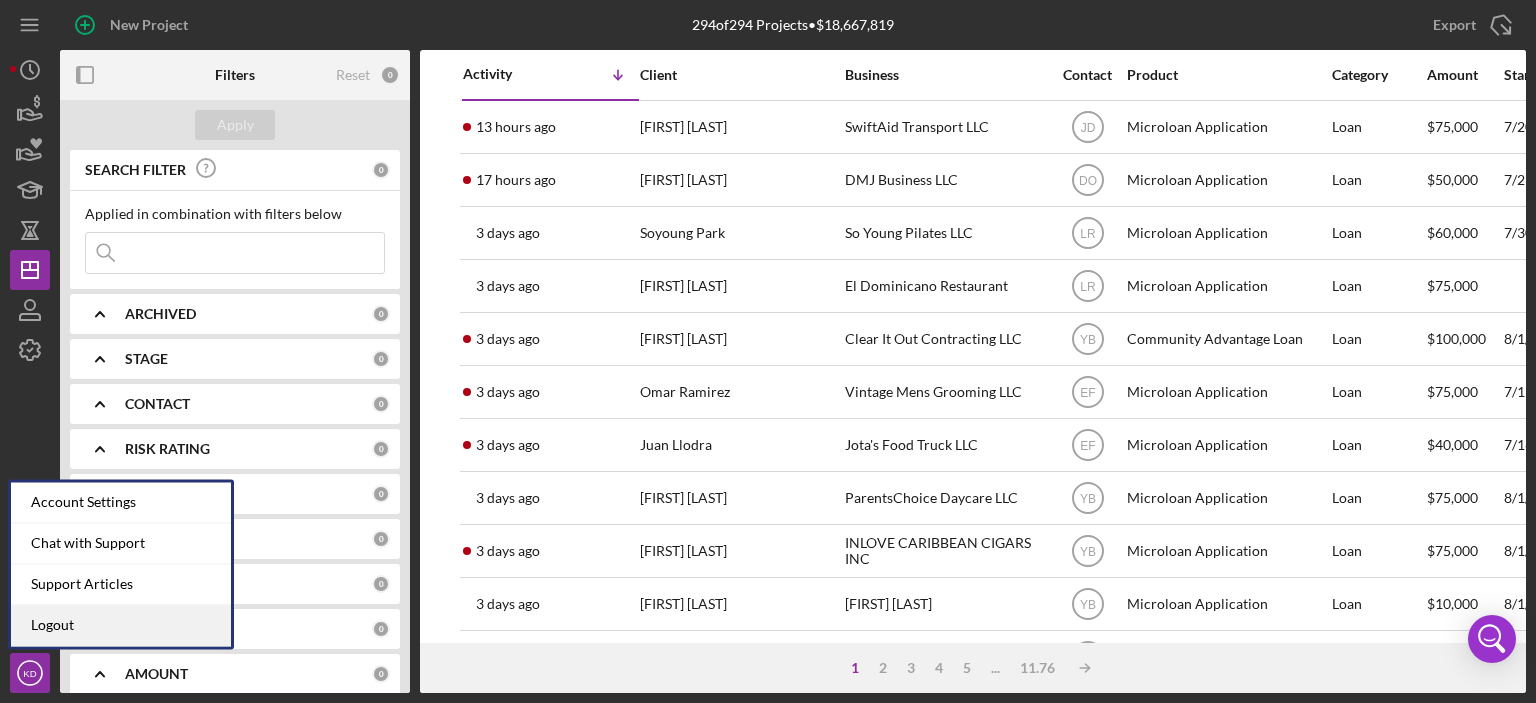 click on "Logout" at bounding box center (121, 625) 